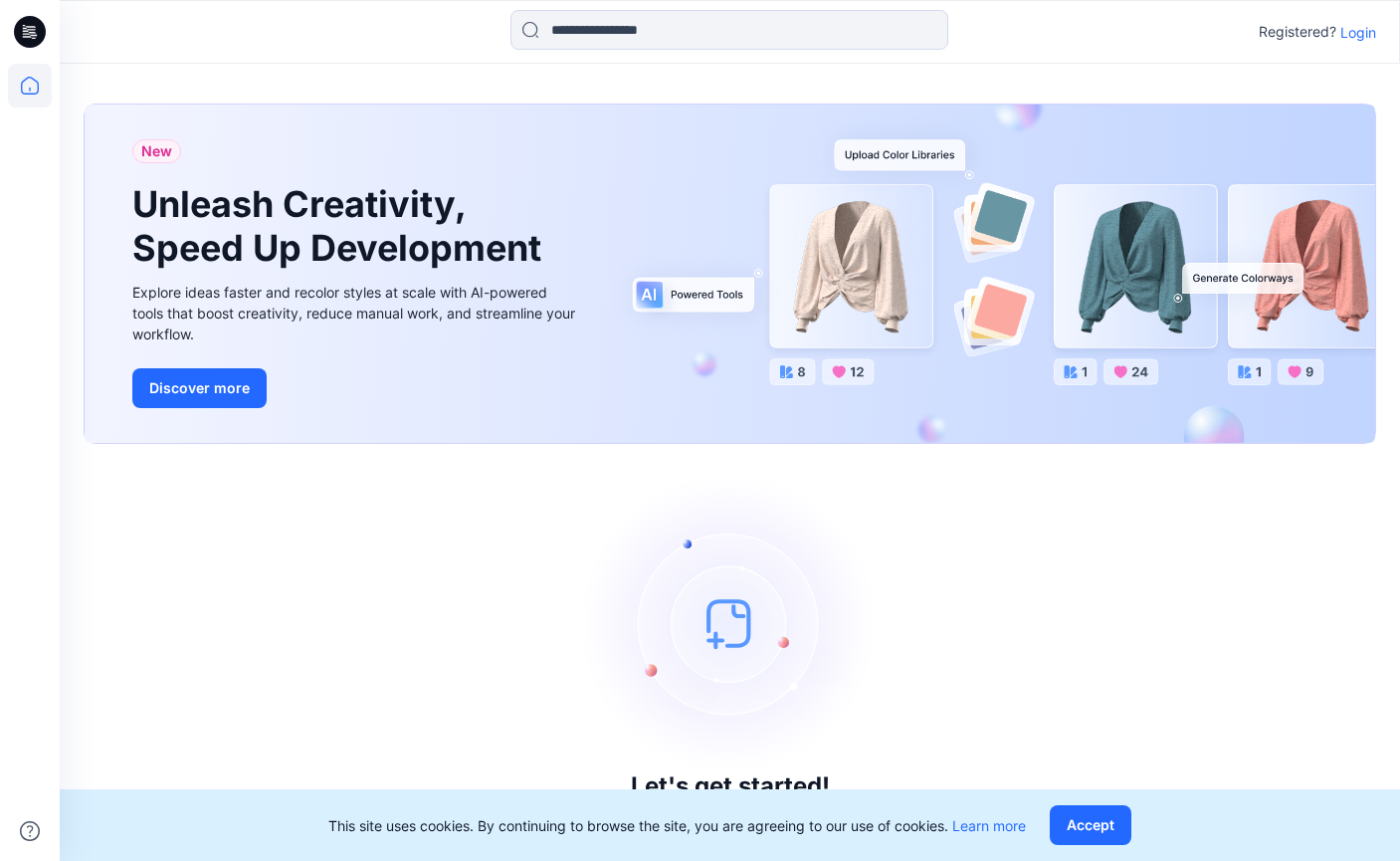 scroll, scrollTop: 0, scrollLeft: 0, axis: both 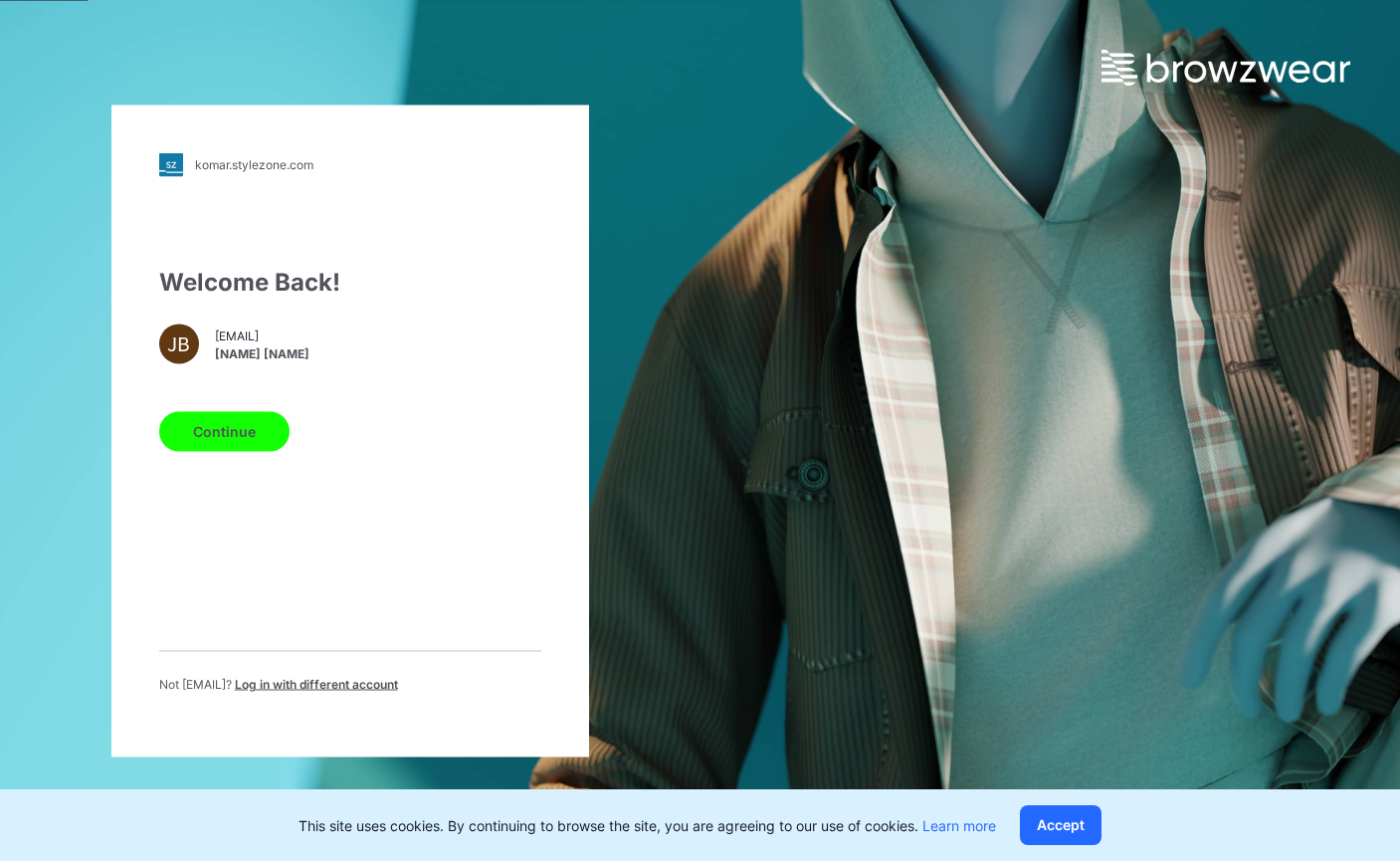 click on "Continue" at bounding box center (224, 431) 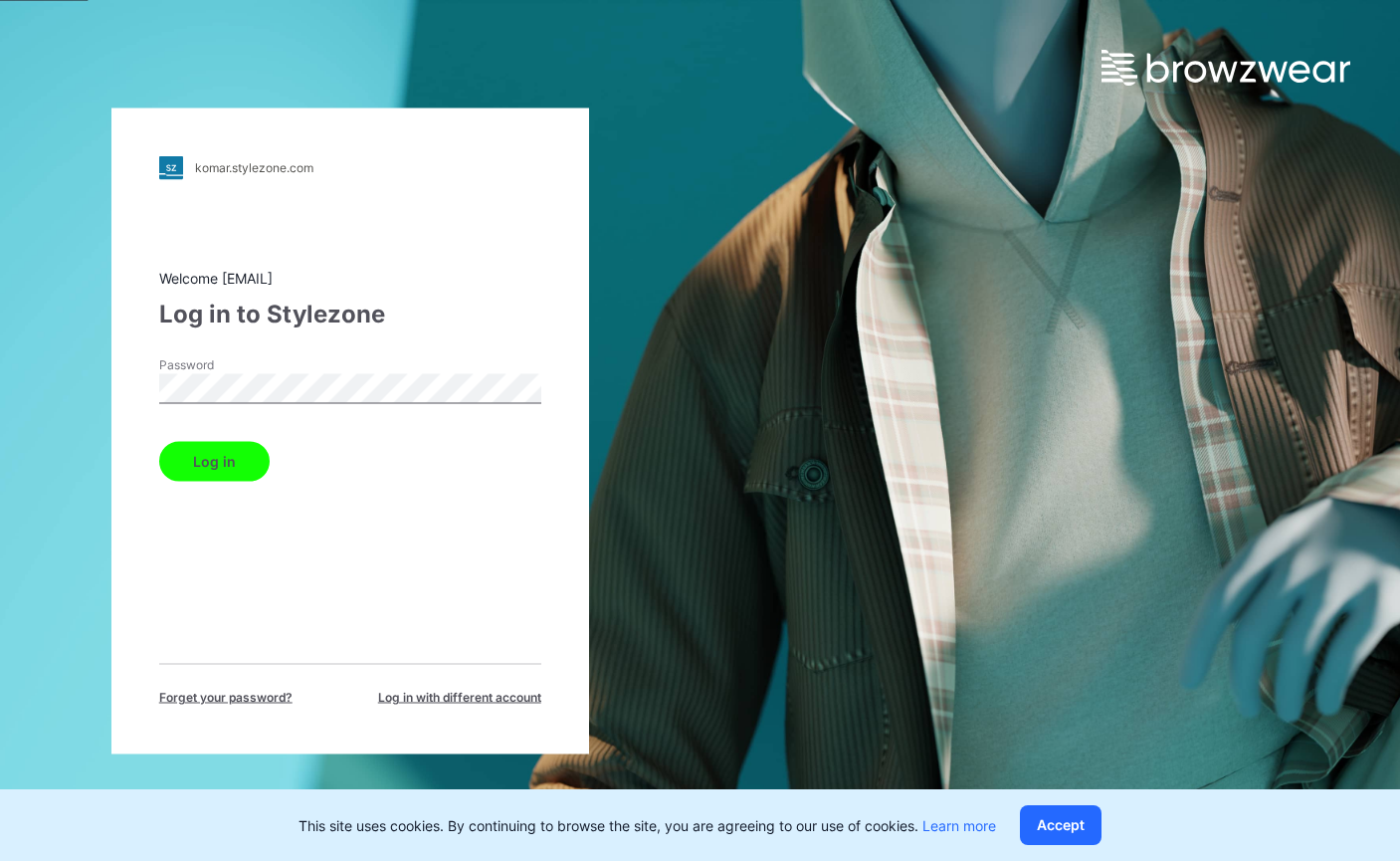 click on "Log in" at bounding box center (214, 461) 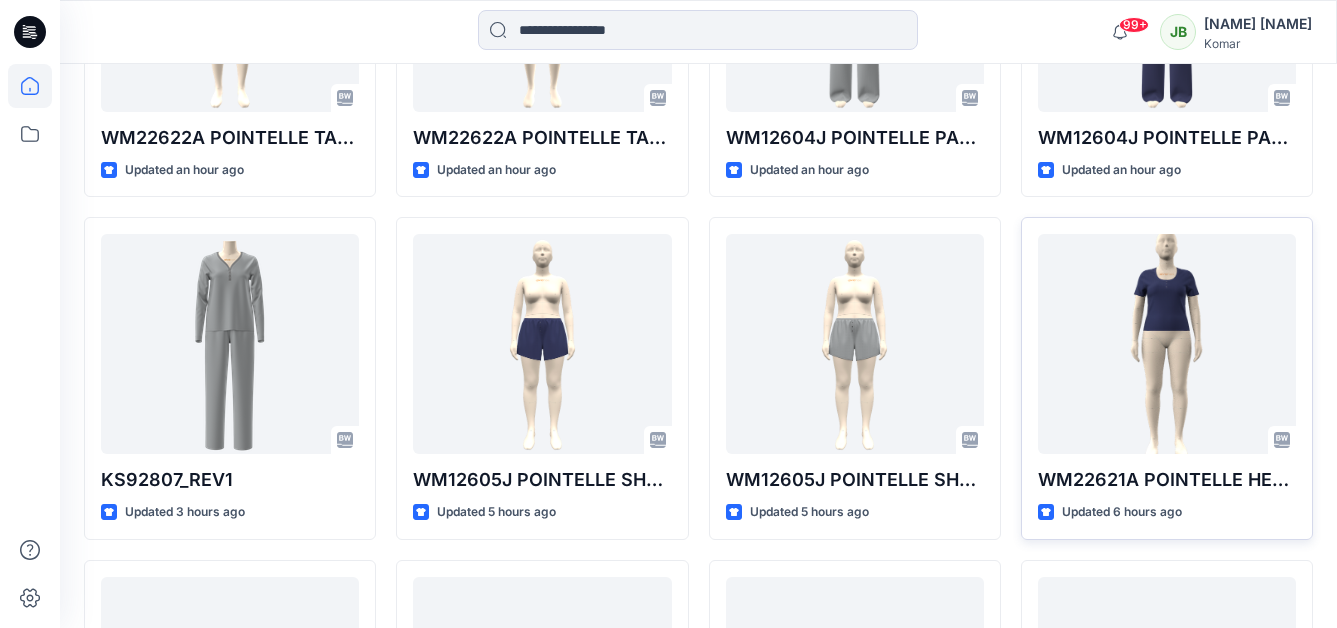 scroll, scrollTop: 790, scrollLeft: 0, axis: vertical 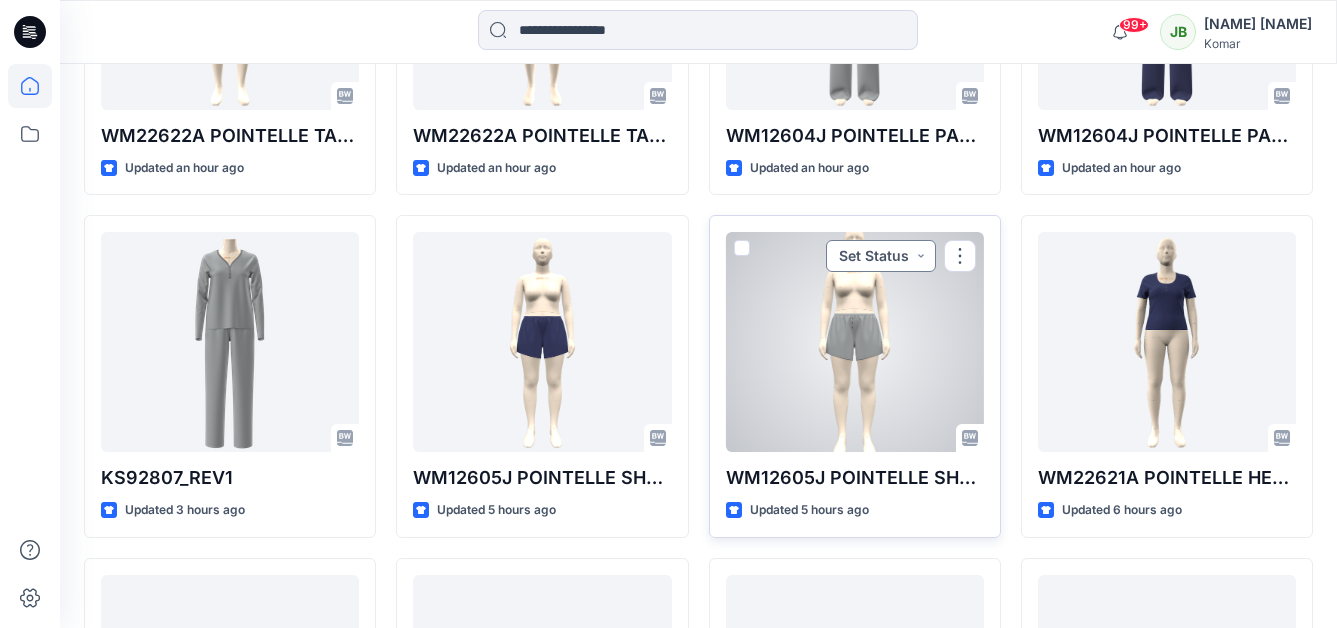 click on "Set Status" at bounding box center (881, 256) 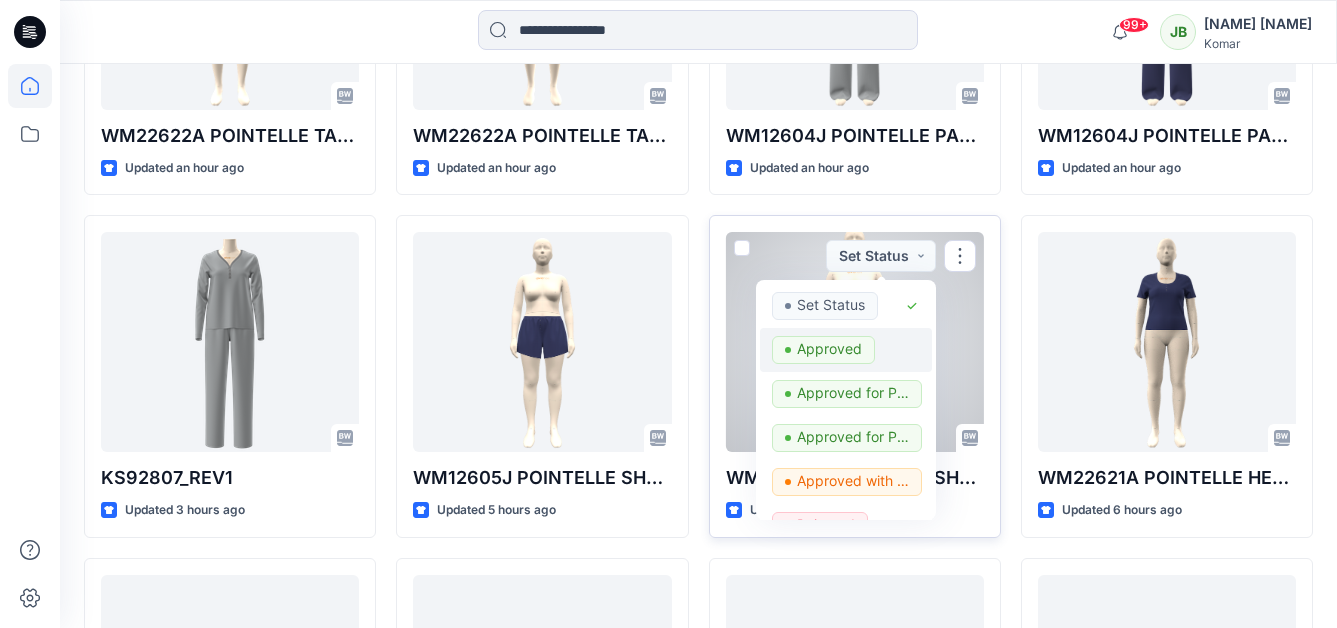 click on "Approved" at bounding box center (829, 349) 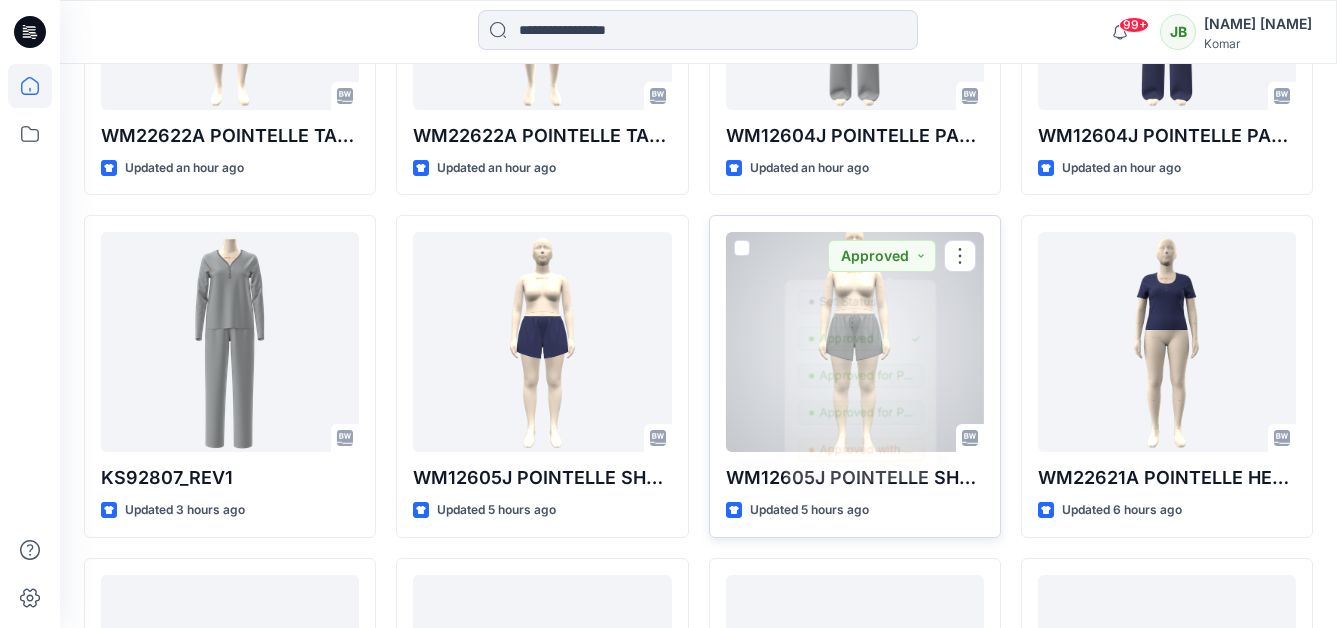 drag, startPoint x: 854, startPoint y: 375, endPoint x: 863, endPoint y: 416, distance: 41.976185 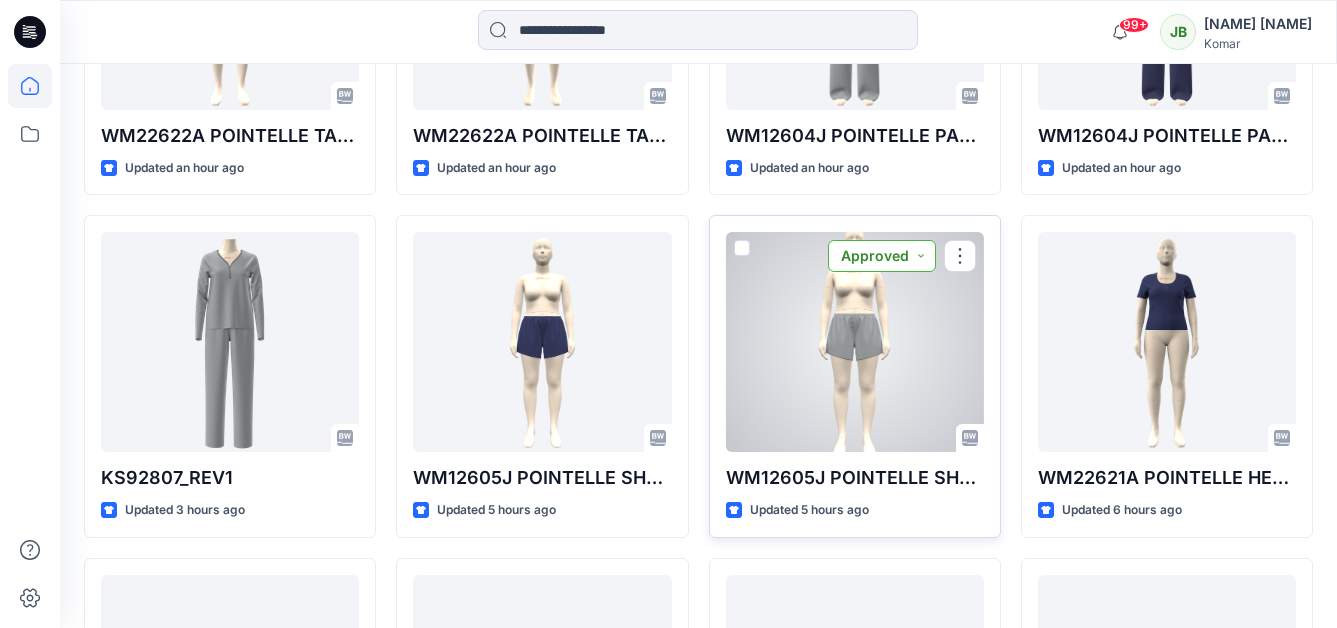 click on "Approved" at bounding box center (882, 256) 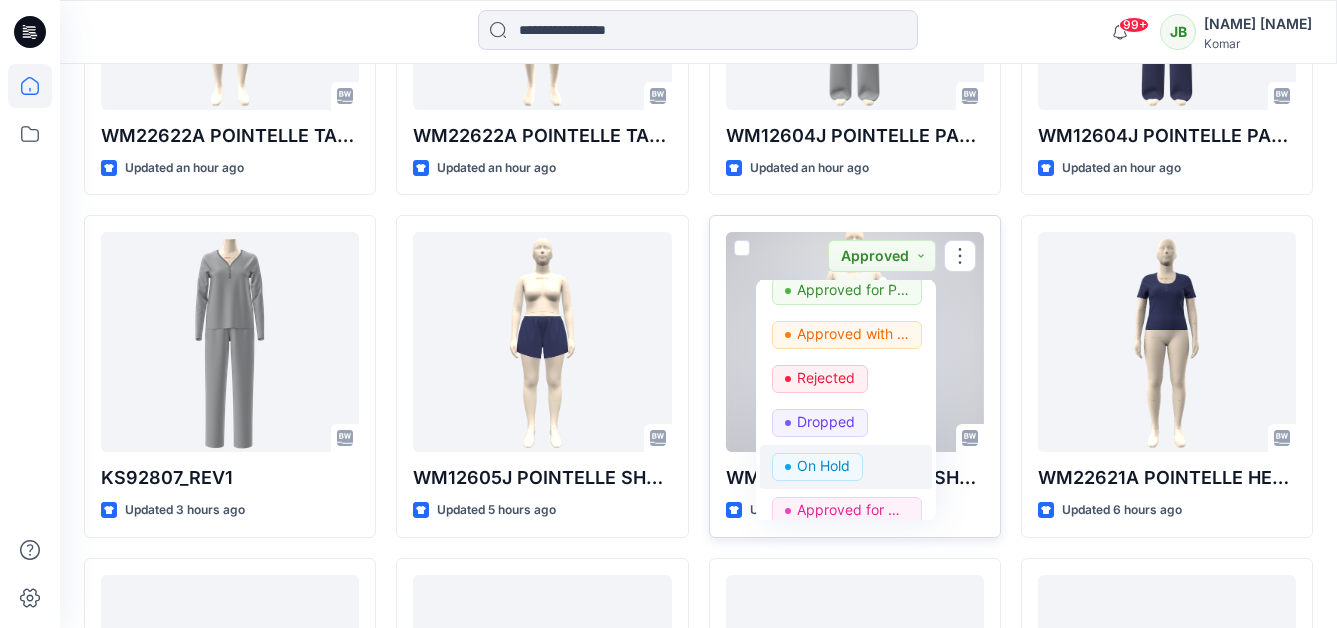 scroll, scrollTop: 158, scrollLeft: 0, axis: vertical 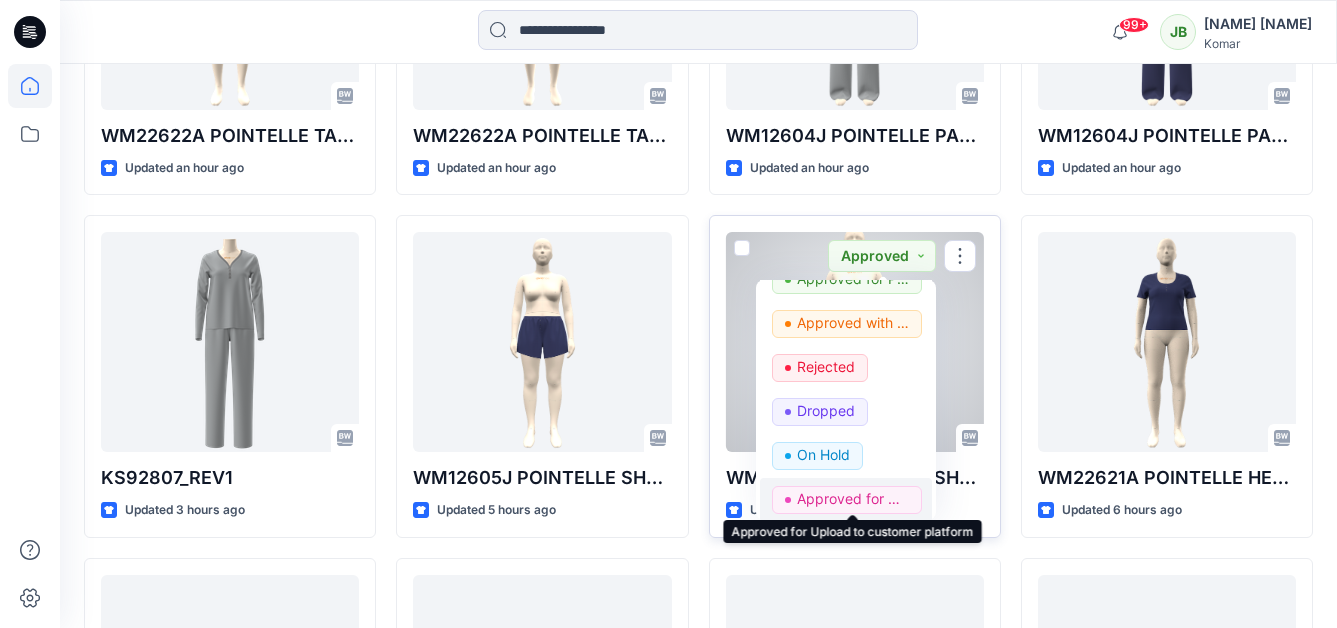 click on "Approved for Upload to customer platform" at bounding box center (853, 499) 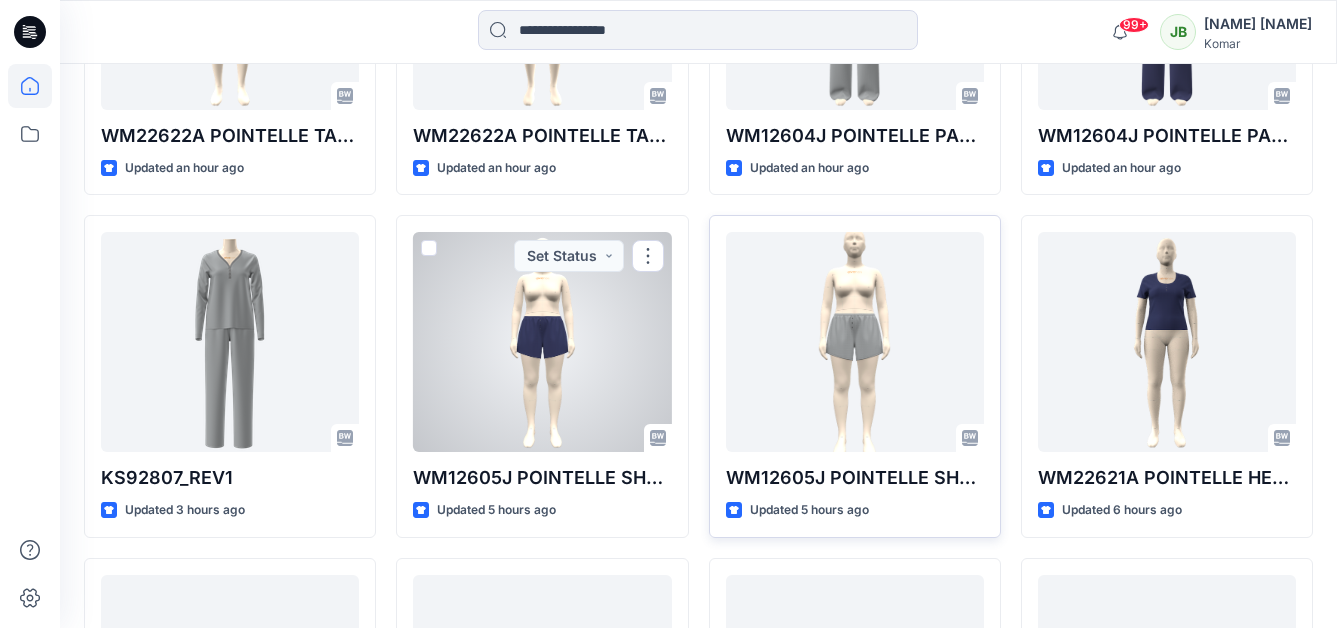click at bounding box center (542, 342) 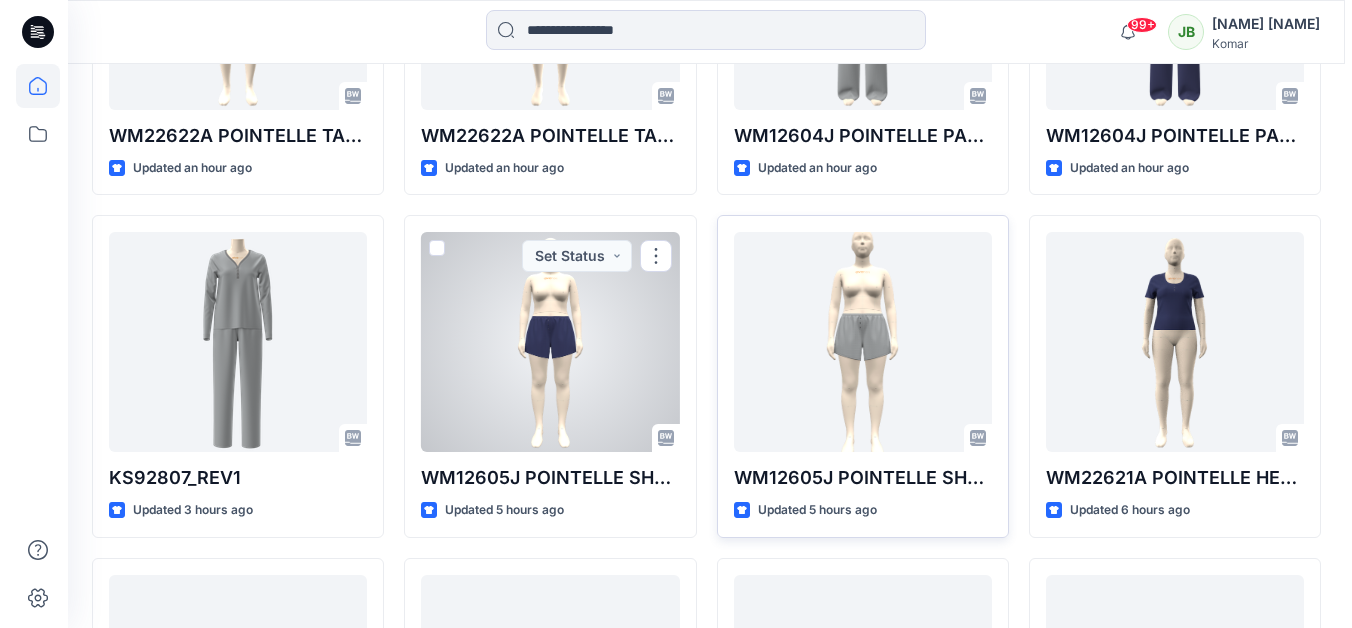 scroll, scrollTop: 0, scrollLeft: 0, axis: both 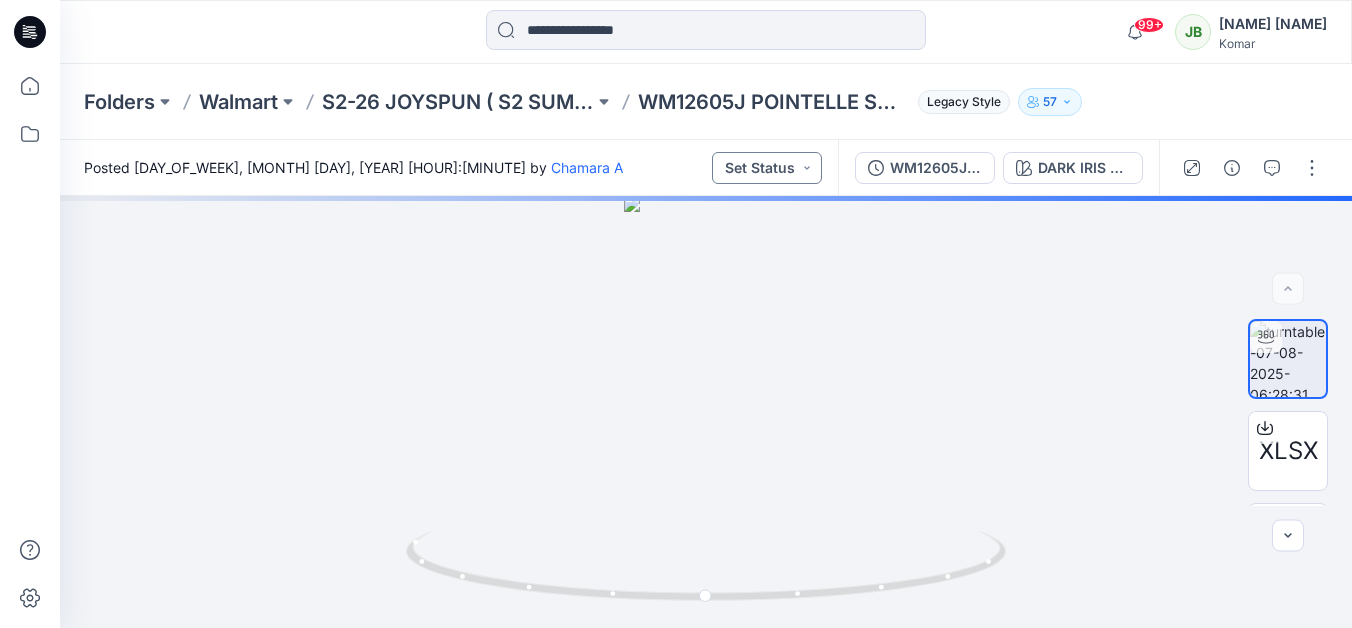 click on "Set Status" at bounding box center [767, 168] 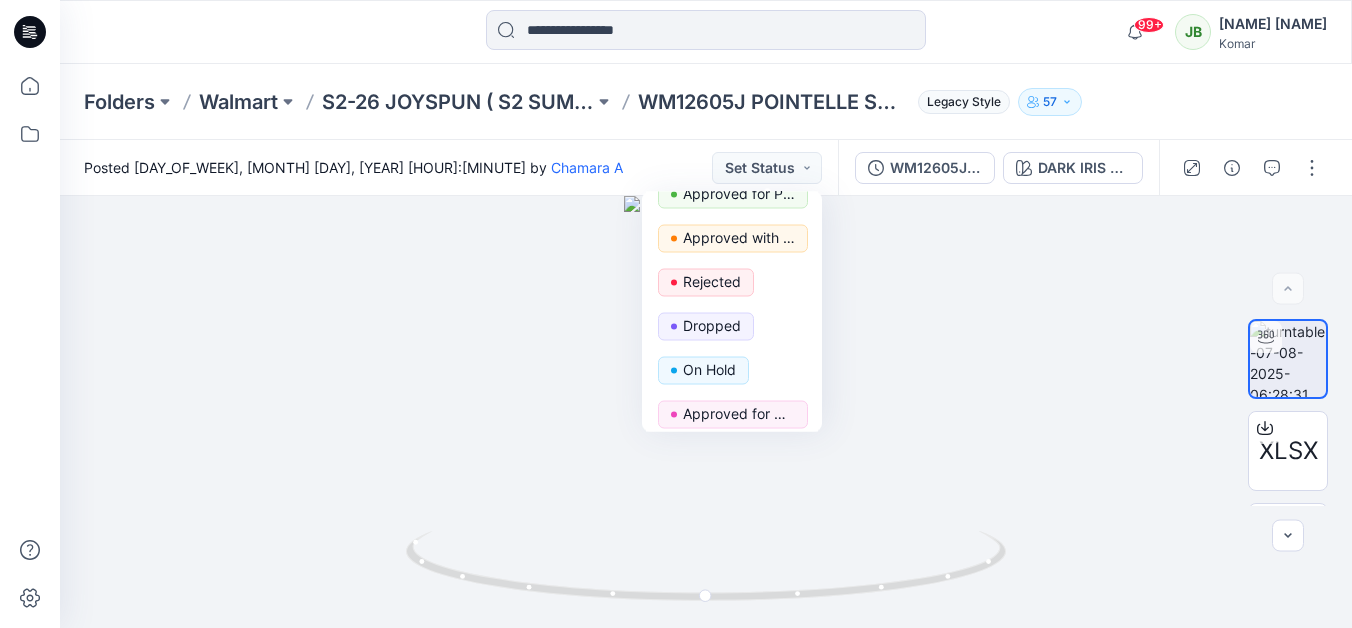 scroll, scrollTop: 164, scrollLeft: 0, axis: vertical 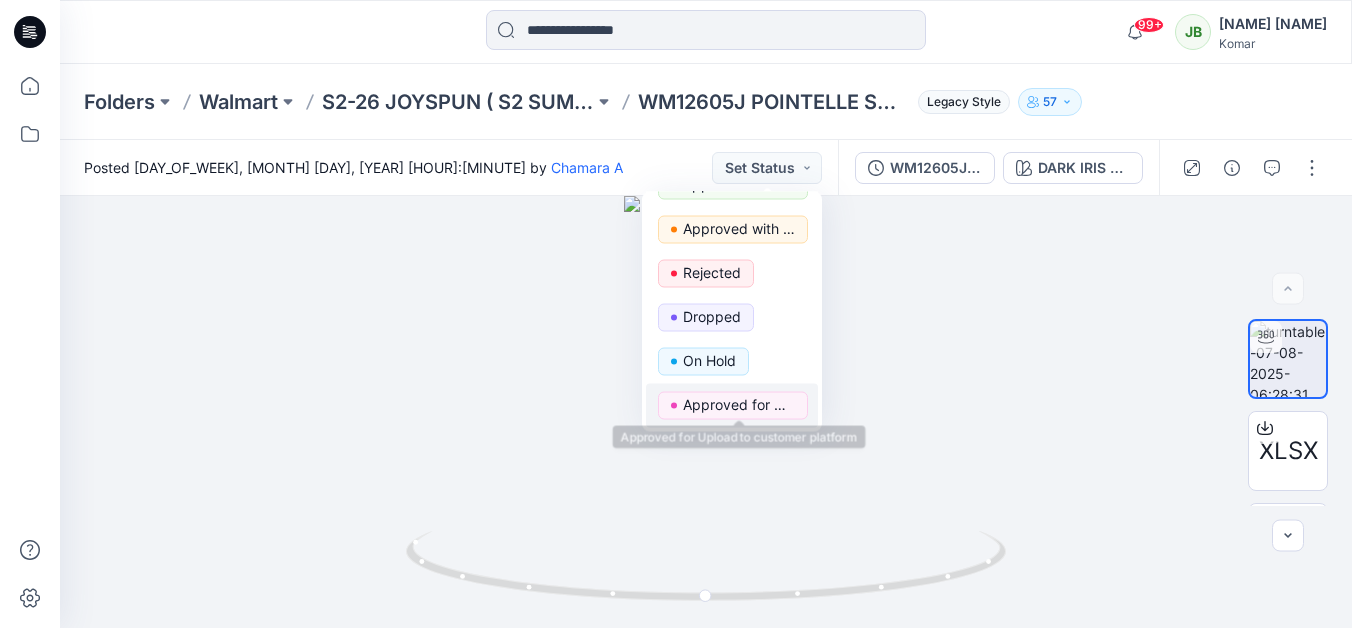 click on "Approved for Upload to customer platform" at bounding box center [739, 405] 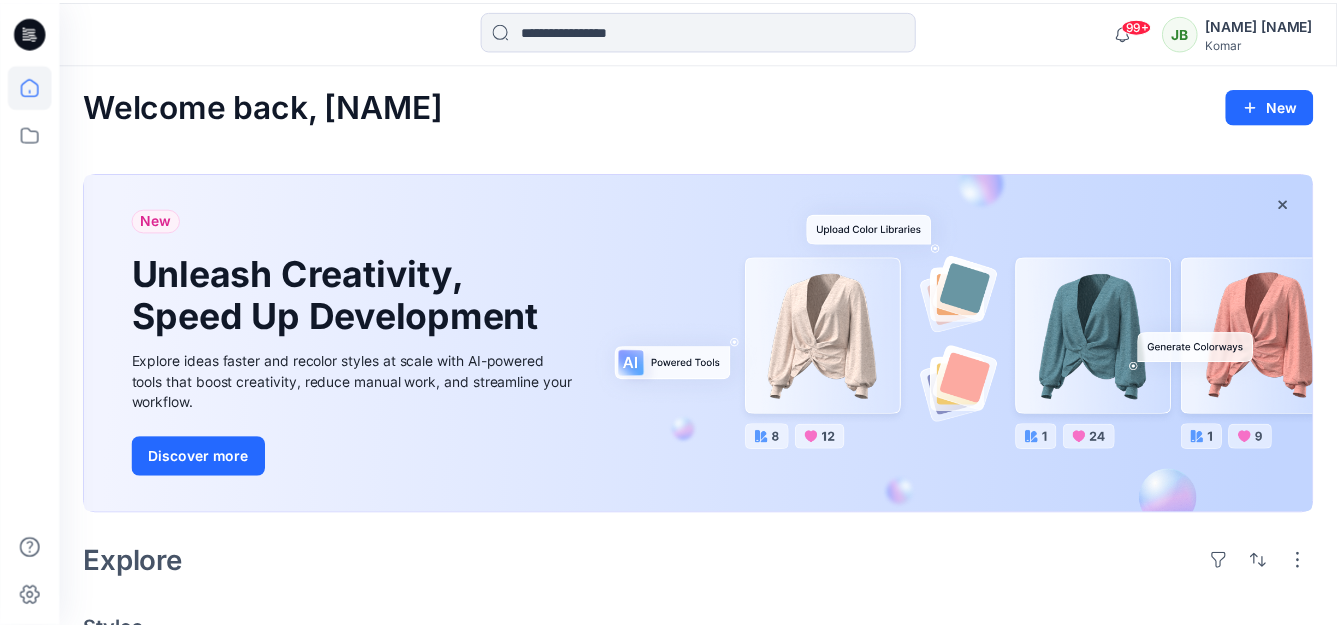 scroll, scrollTop: 790, scrollLeft: 0, axis: vertical 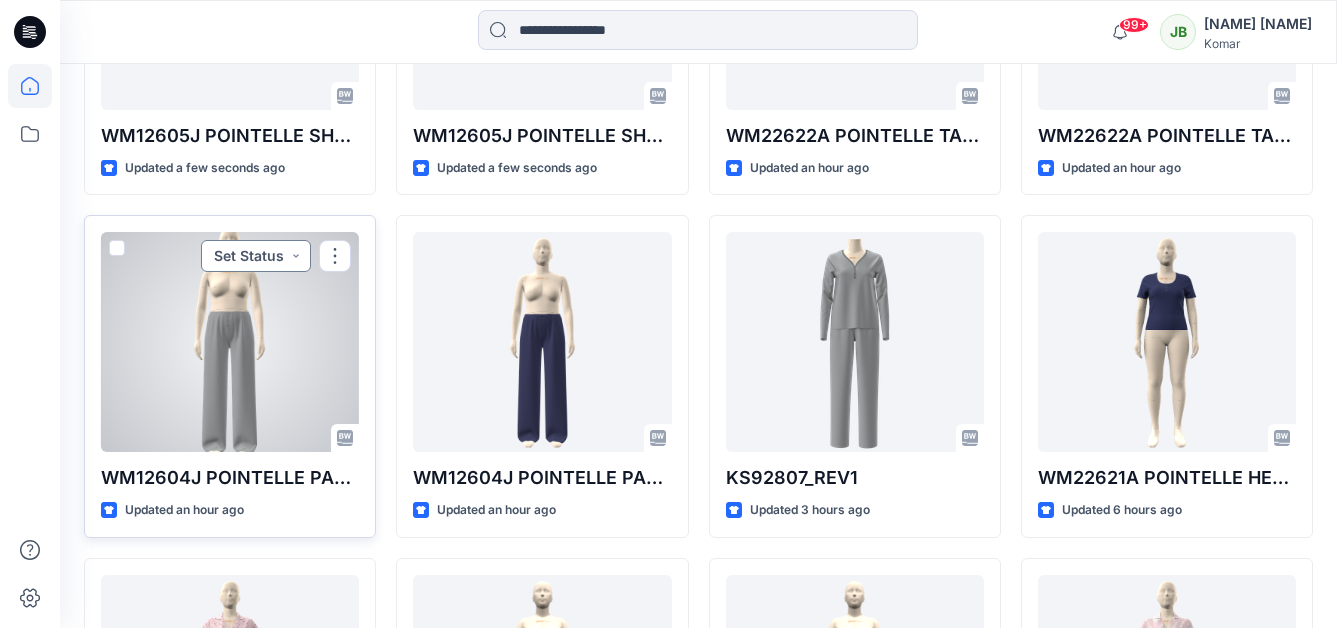 click on "Set Status" at bounding box center [256, 256] 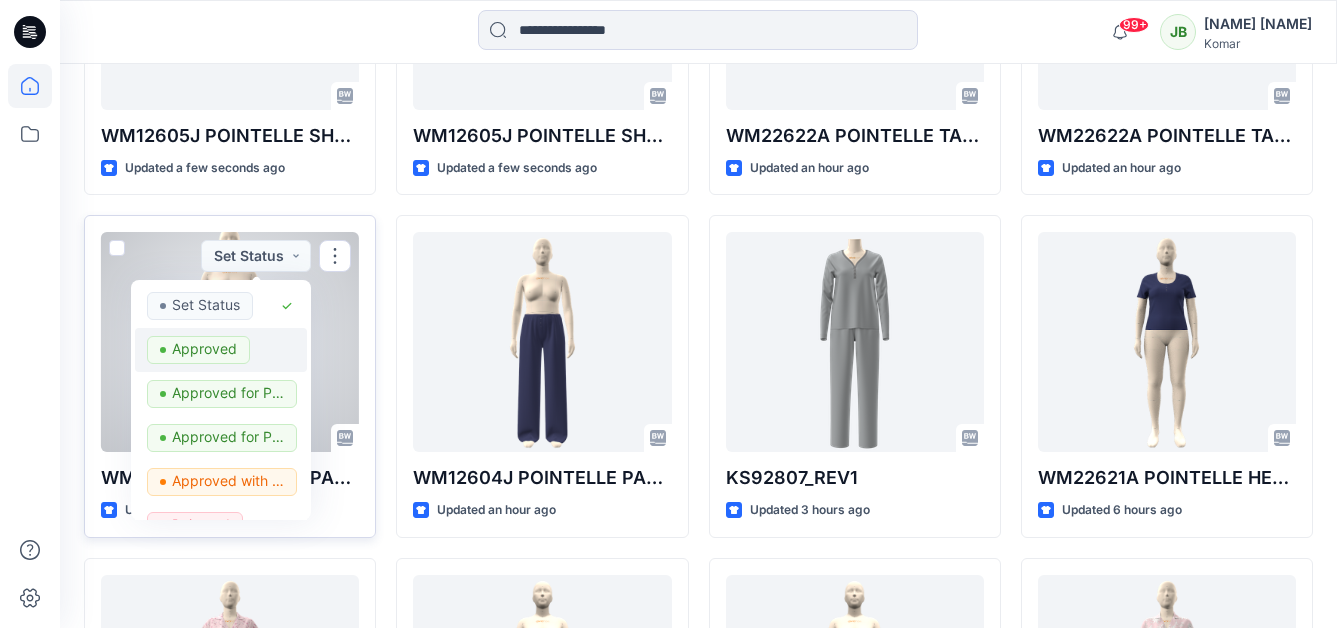 click on "Approved" at bounding box center (198, 350) 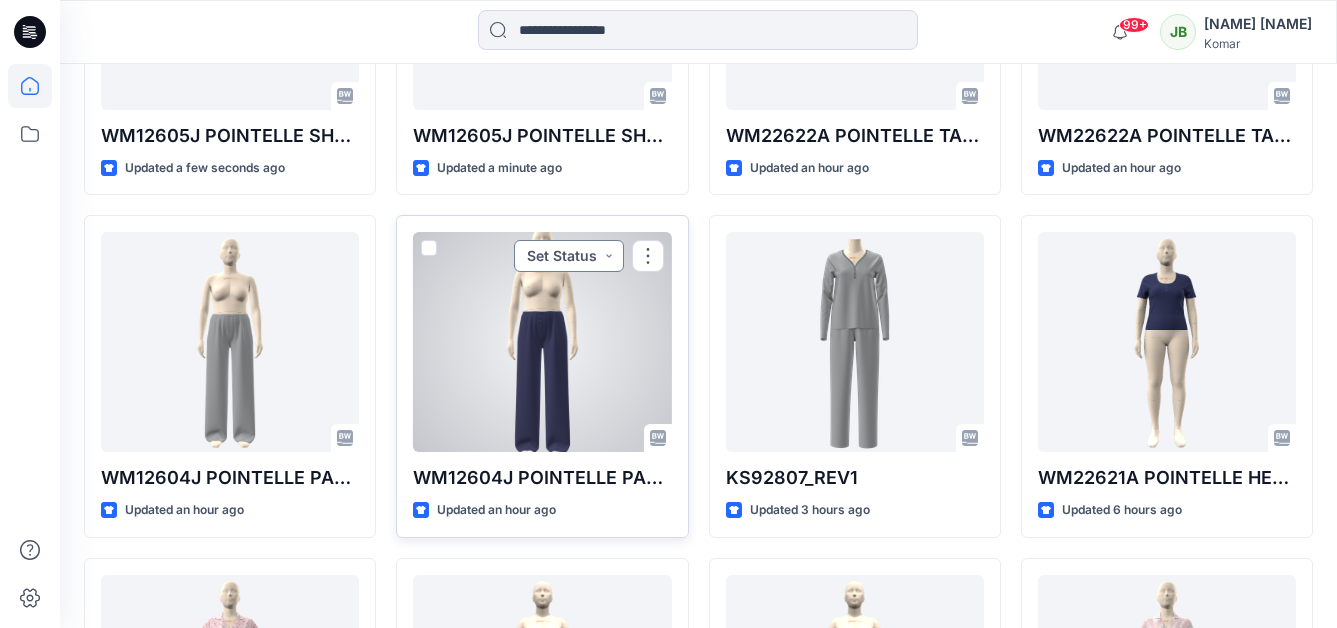 click on "Set Status" at bounding box center (569, 256) 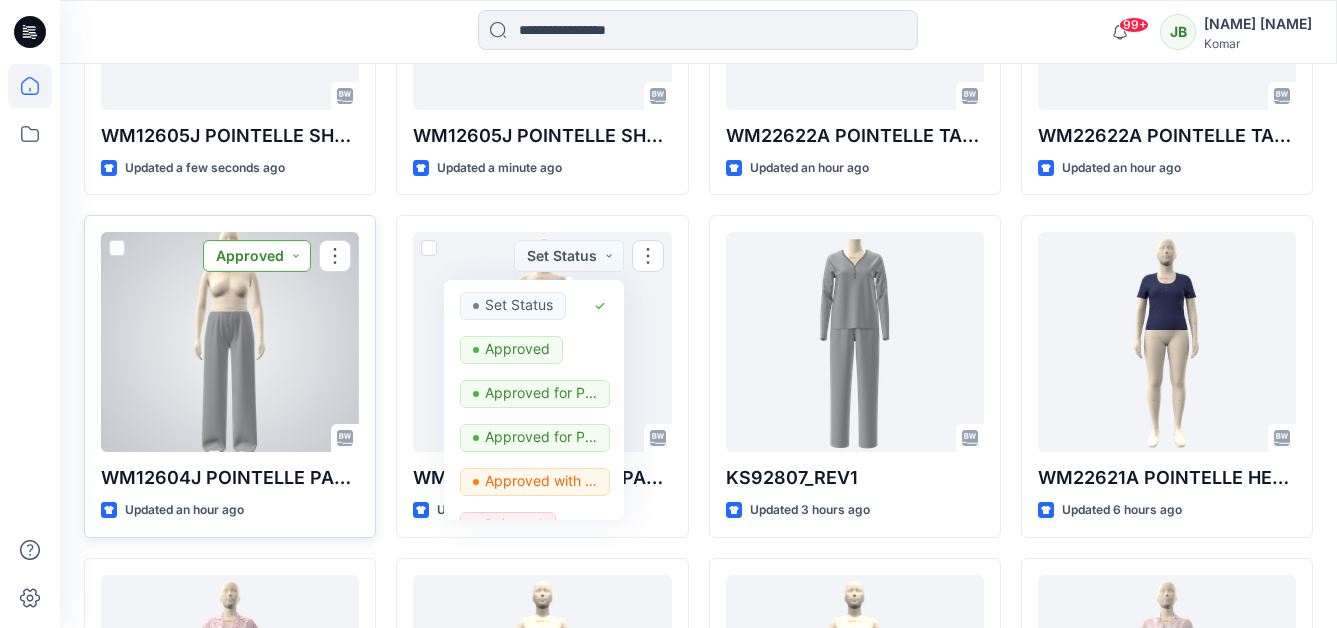 click on "Approved" at bounding box center [257, 256] 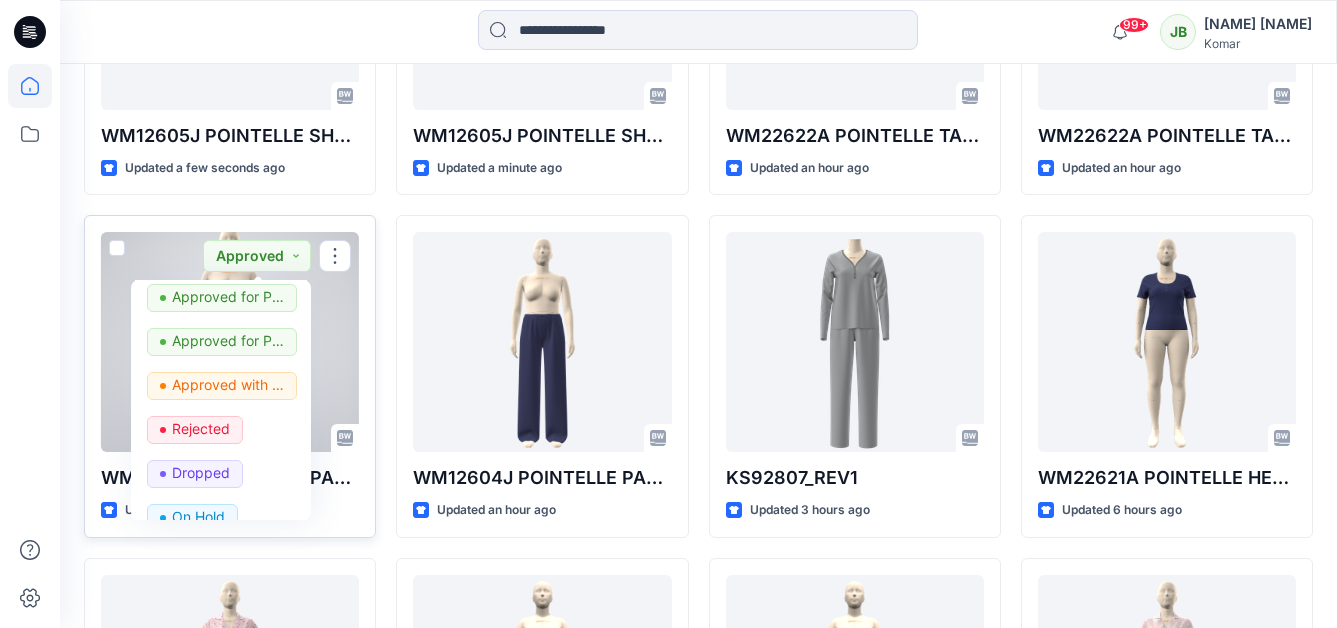 scroll, scrollTop: 164, scrollLeft: 0, axis: vertical 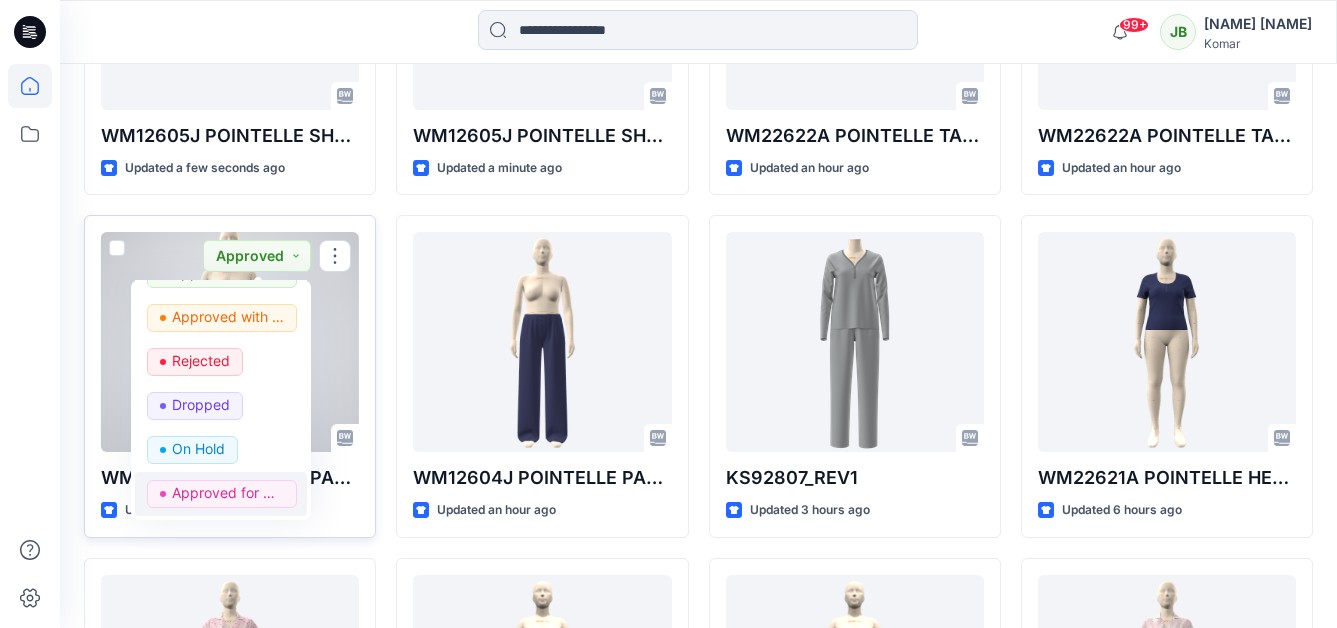 click on "Approved for Upload to customer platform" at bounding box center [222, 494] 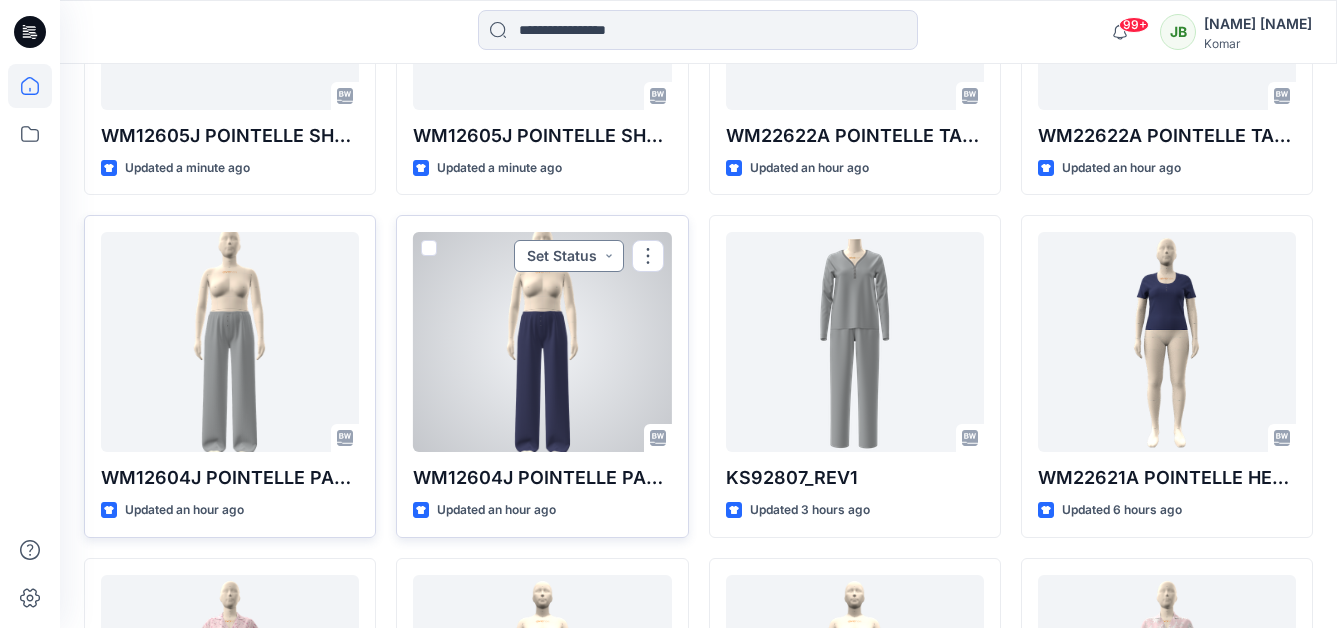 drag, startPoint x: 606, startPoint y: 252, endPoint x: 605, endPoint y: 266, distance: 14.035668 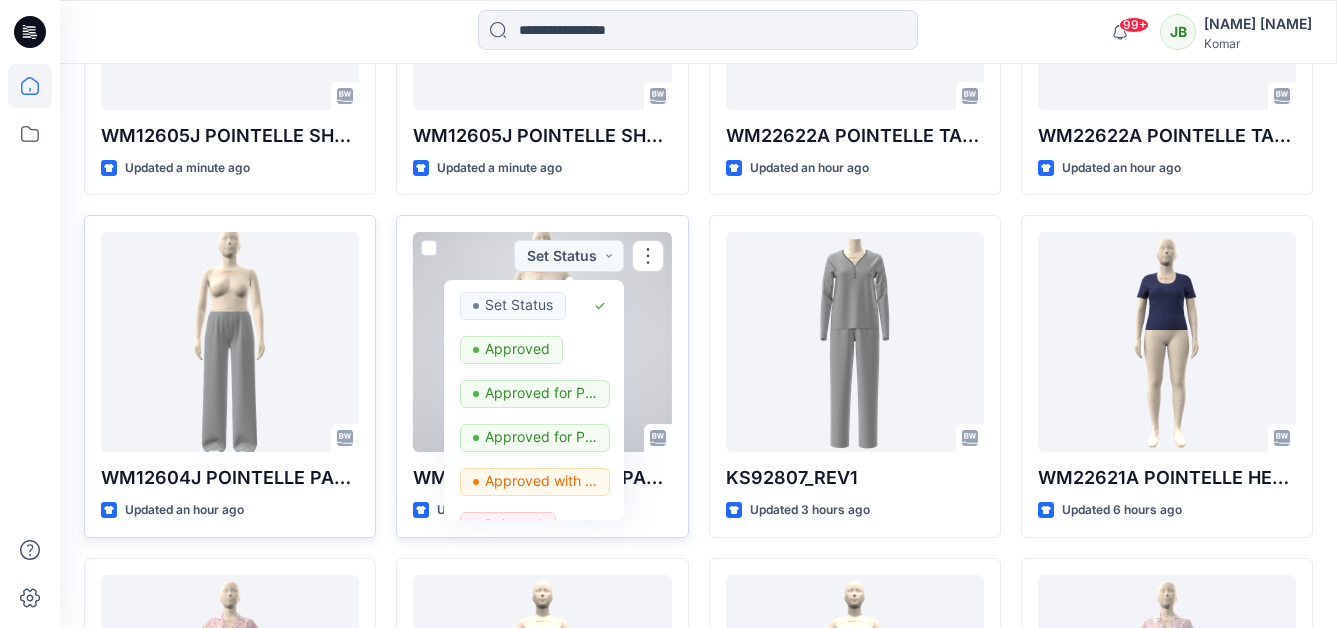 drag, startPoint x: 618, startPoint y: 319, endPoint x: 615, endPoint y: 470, distance: 151.0298 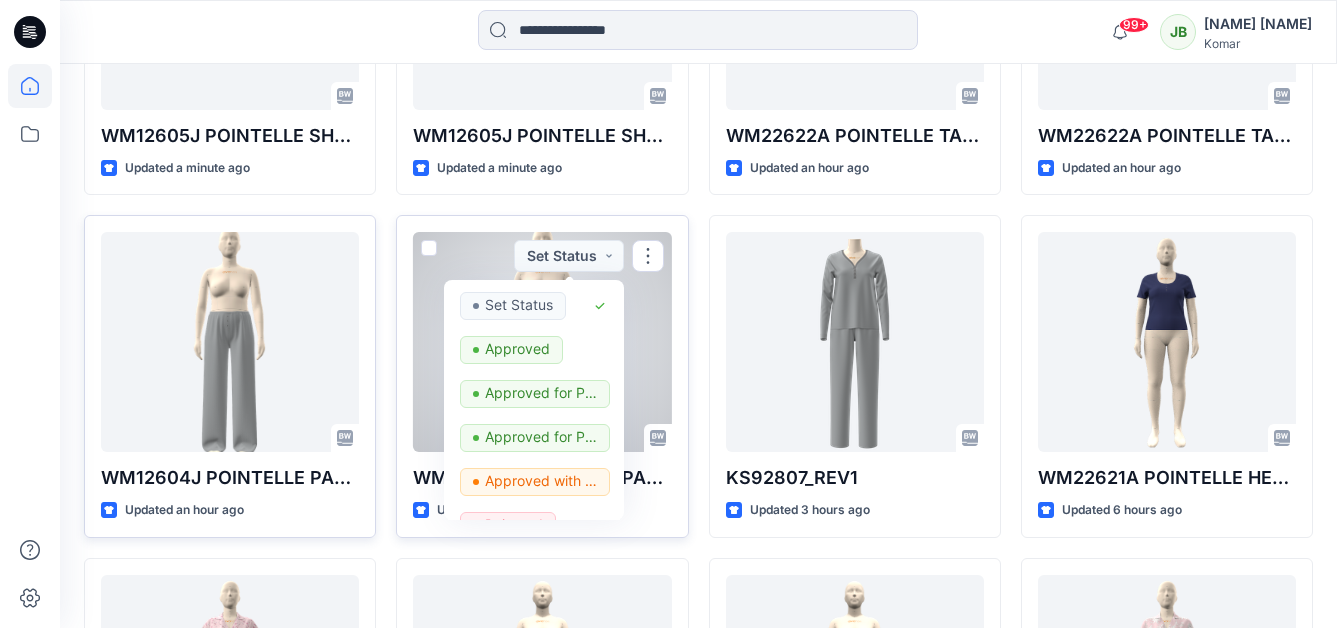 click on "Set Status Approved Approved for Production Approved for Presentation Approved with corrections Rejected Dropped On Hold Approved for Upload to customer platform" at bounding box center [534, 400] 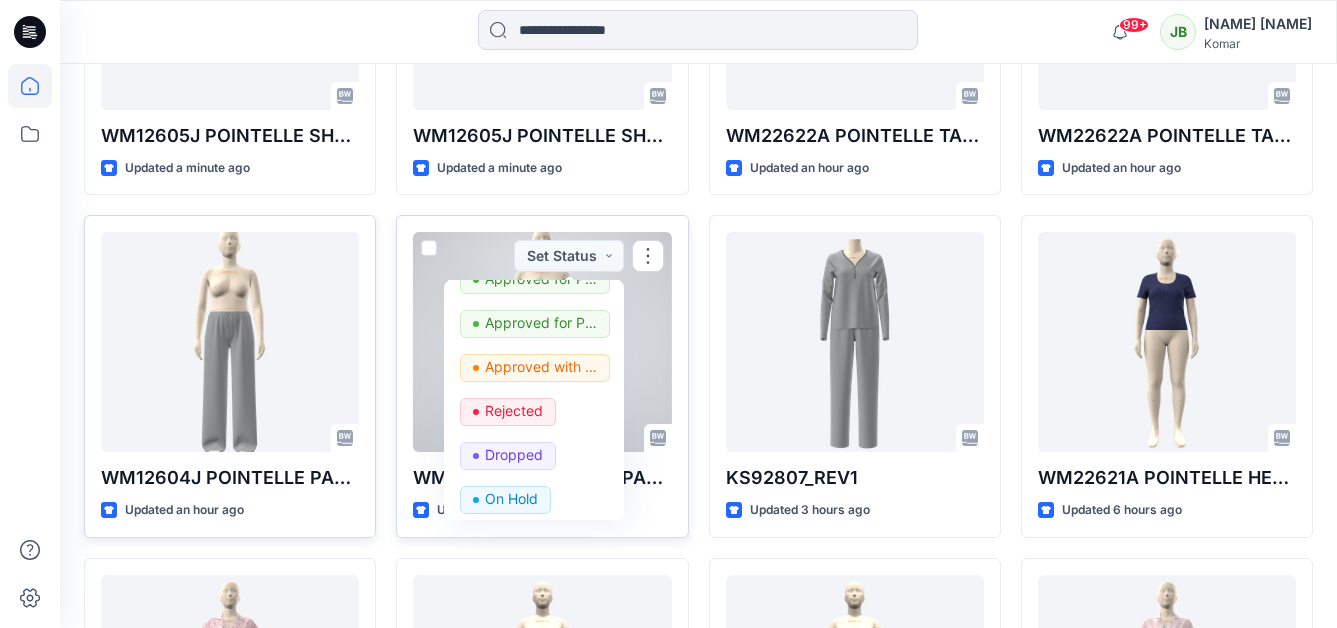 scroll, scrollTop: 164, scrollLeft: 0, axis: vertical 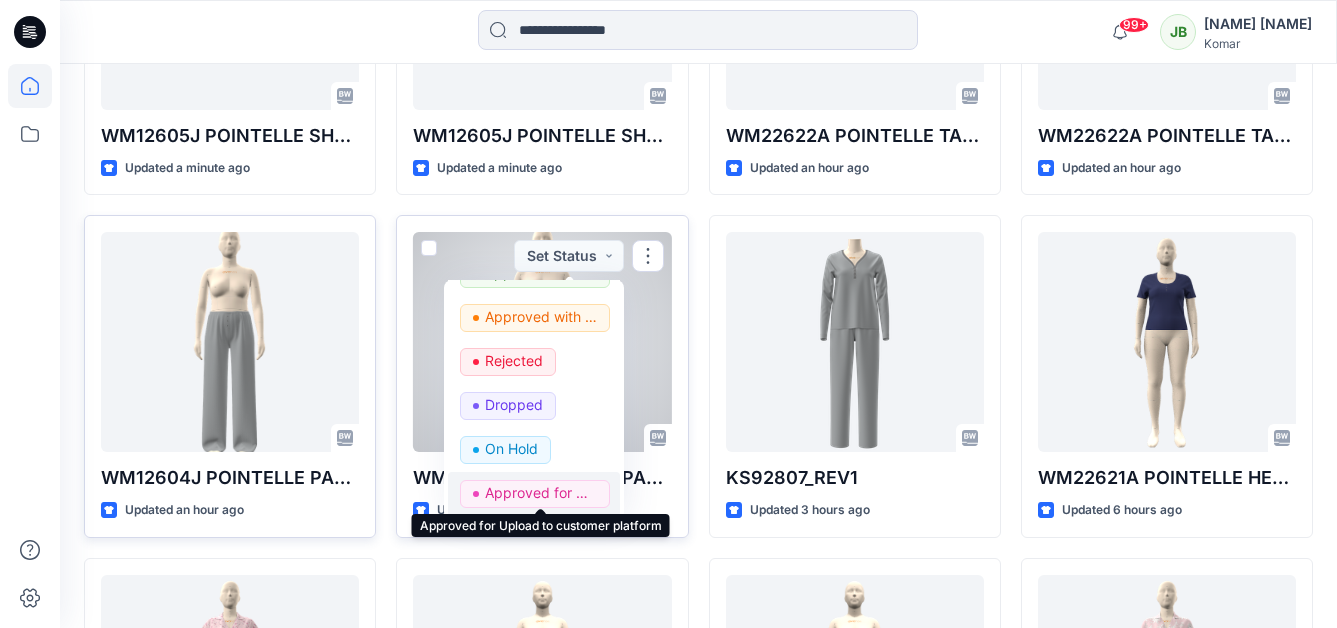 click on "Approved for Upload to customer platform" at bounding box center [541, 493] 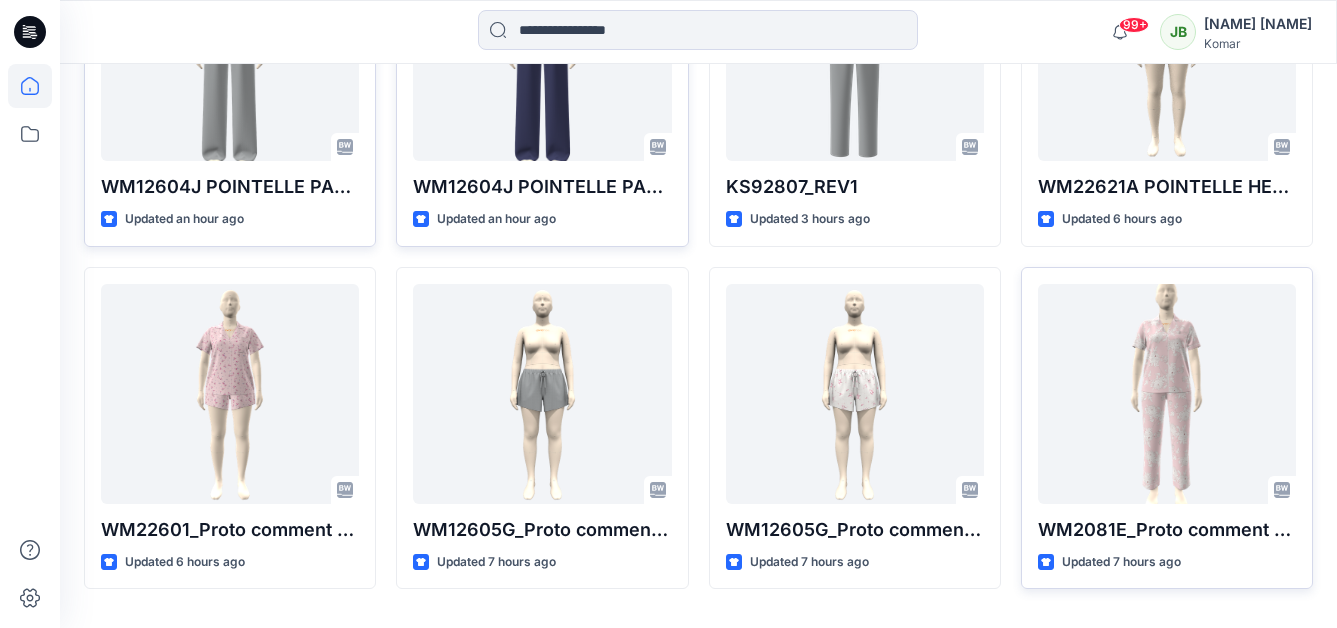 scroll, scrollTop: 1082, scrollLeft: 0, axis: vertical 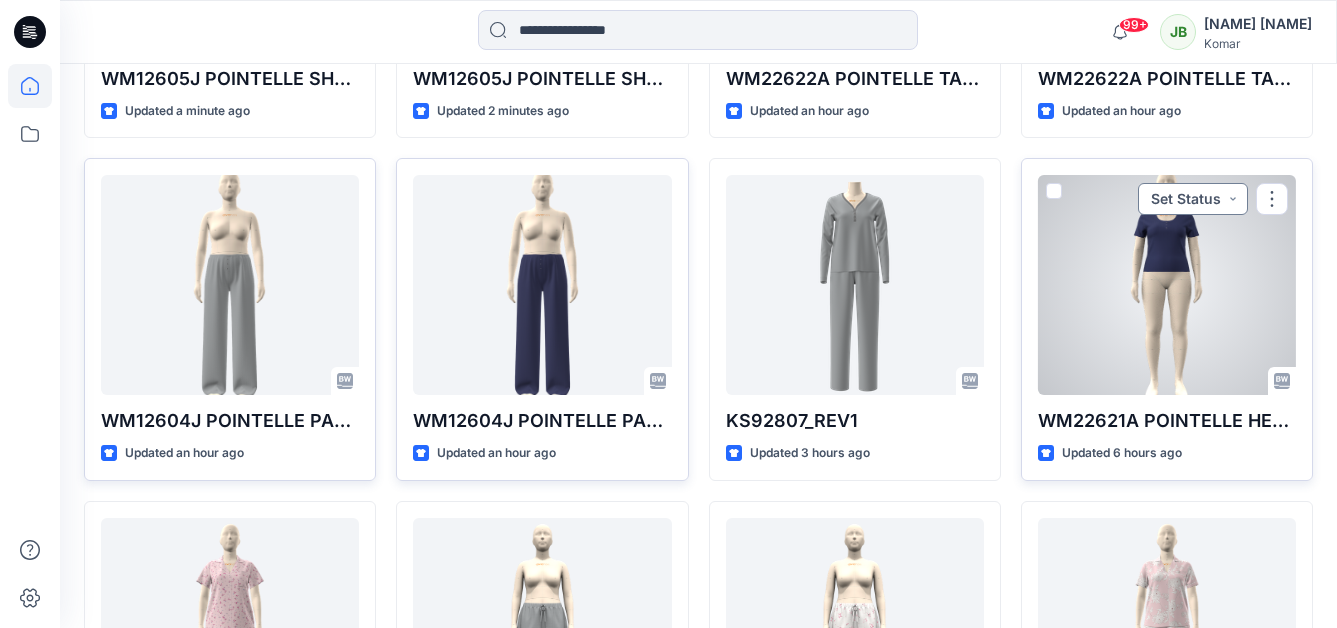 click on "Set Status" at bounding box center (1193, 199) 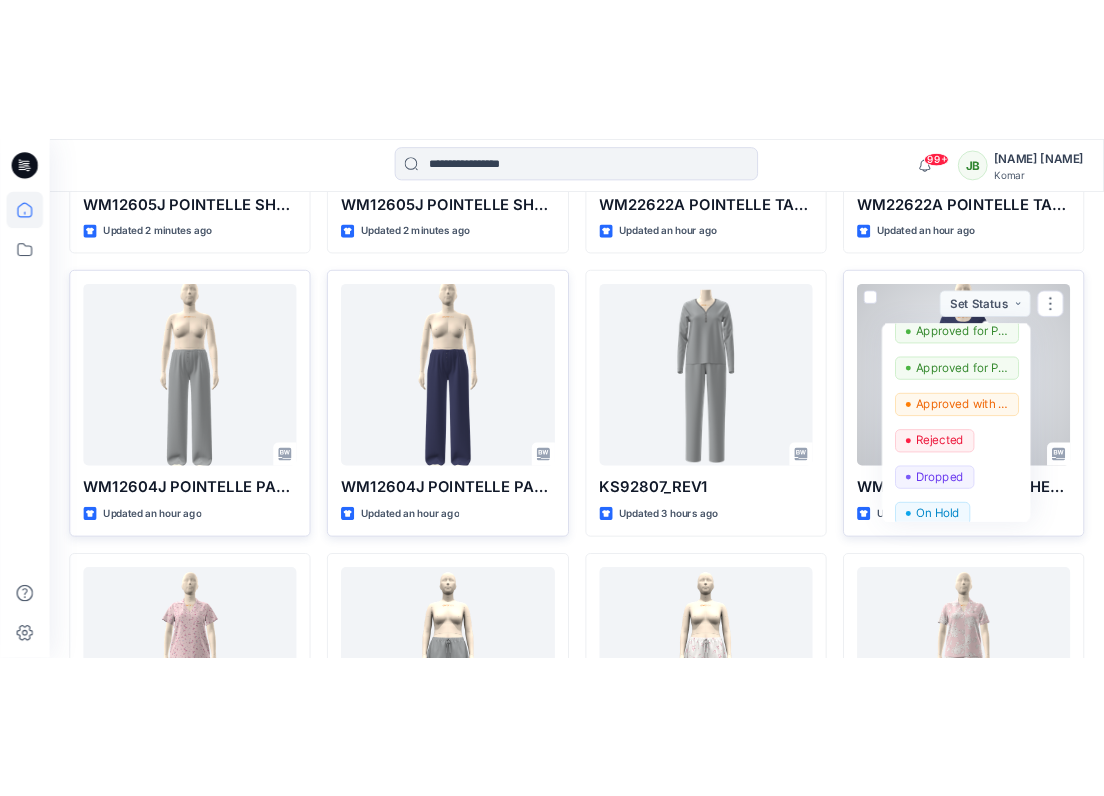 scroll, scrollTop: 164, scrollLeft: 0, axis: vertical 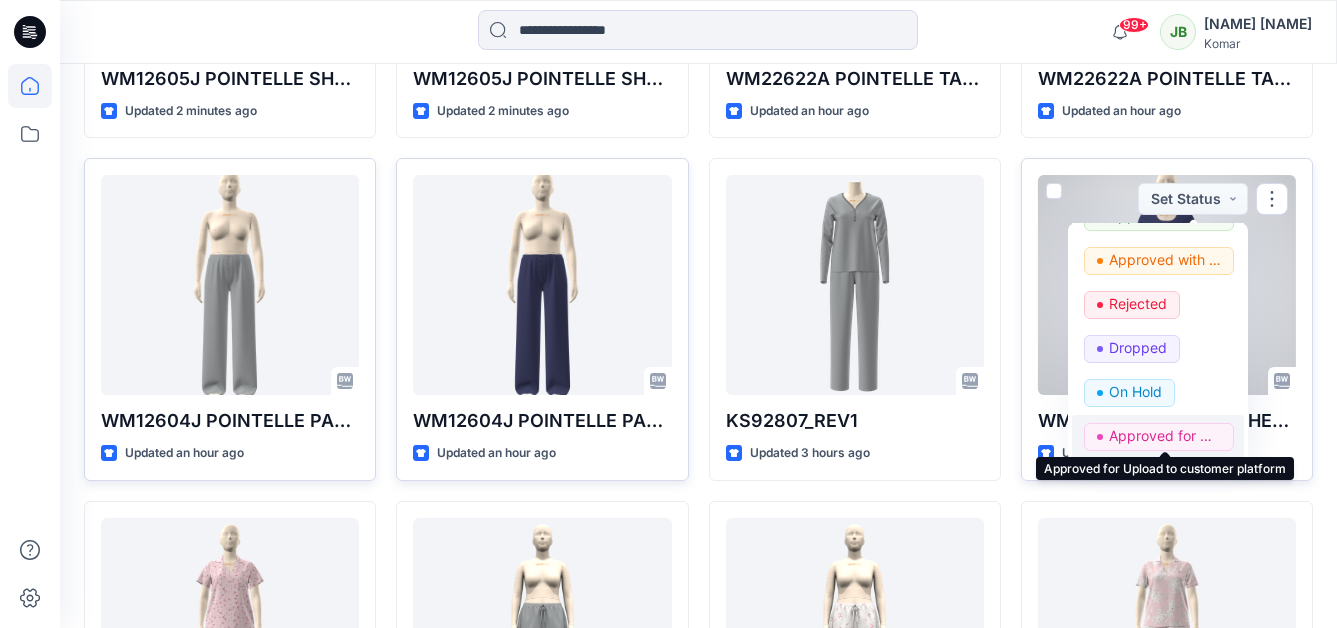 click on "Approved for Upload to customer platform" at bounding box center (1165, 436) 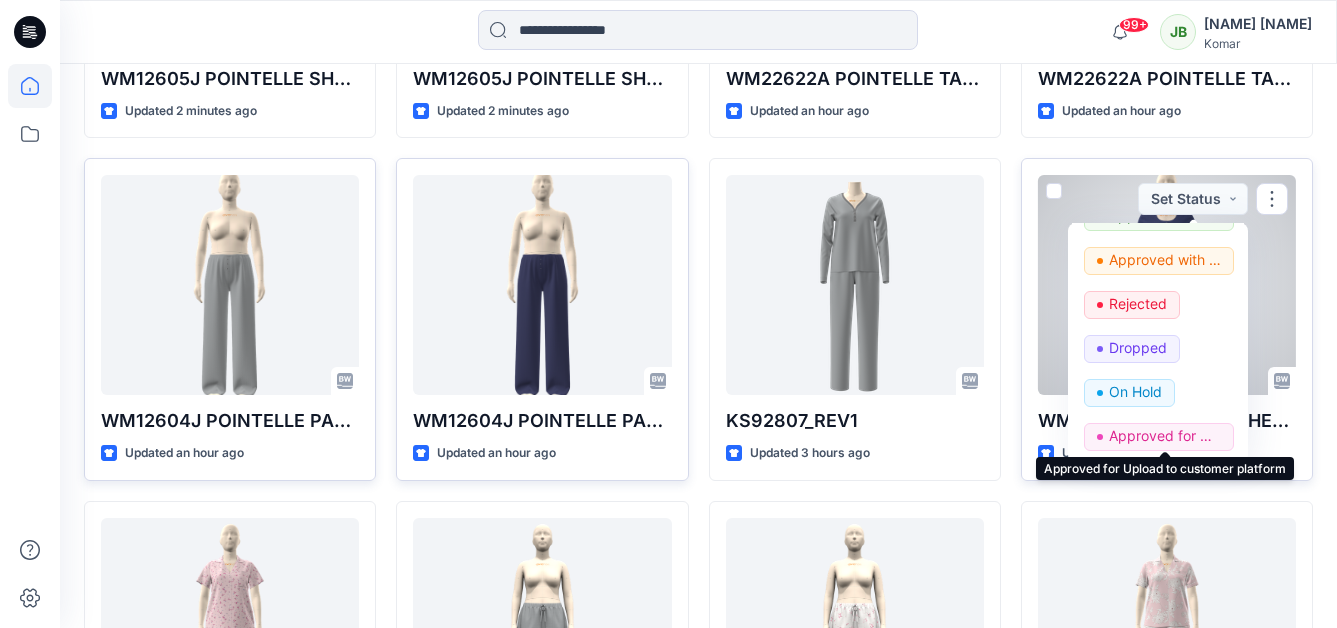 click on "Approved for Upload to customer platform" at bounding box center (1158, 437) 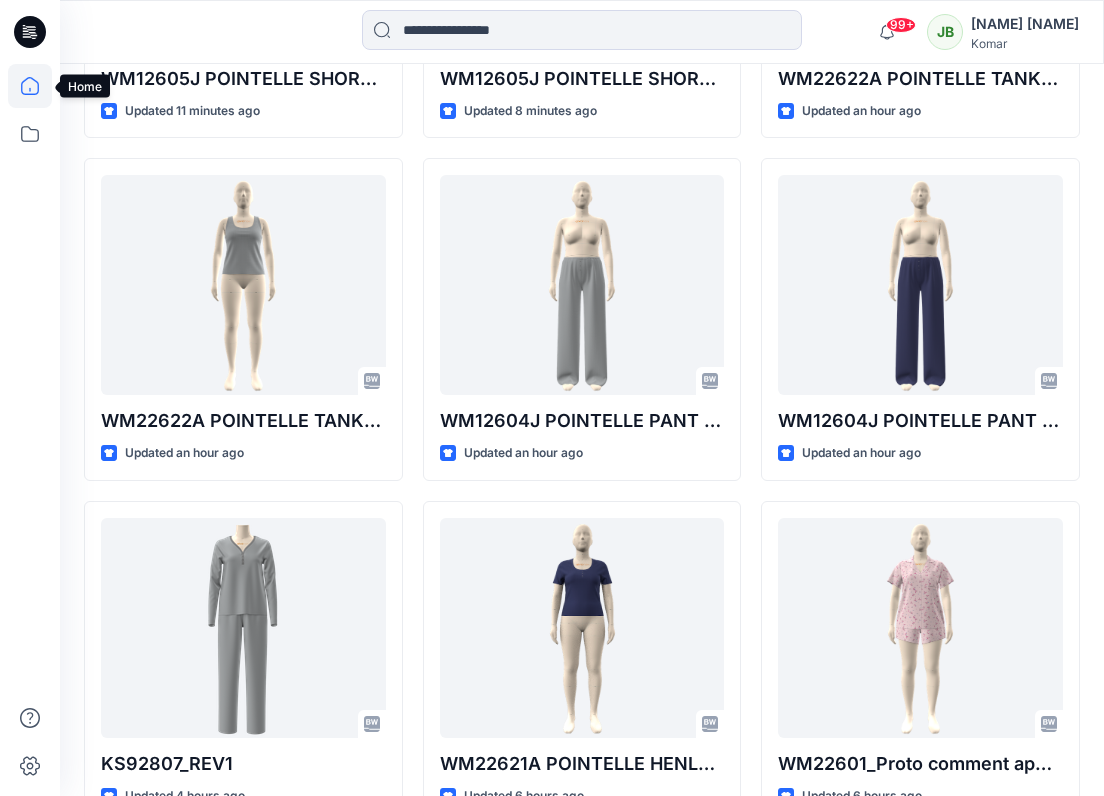 click 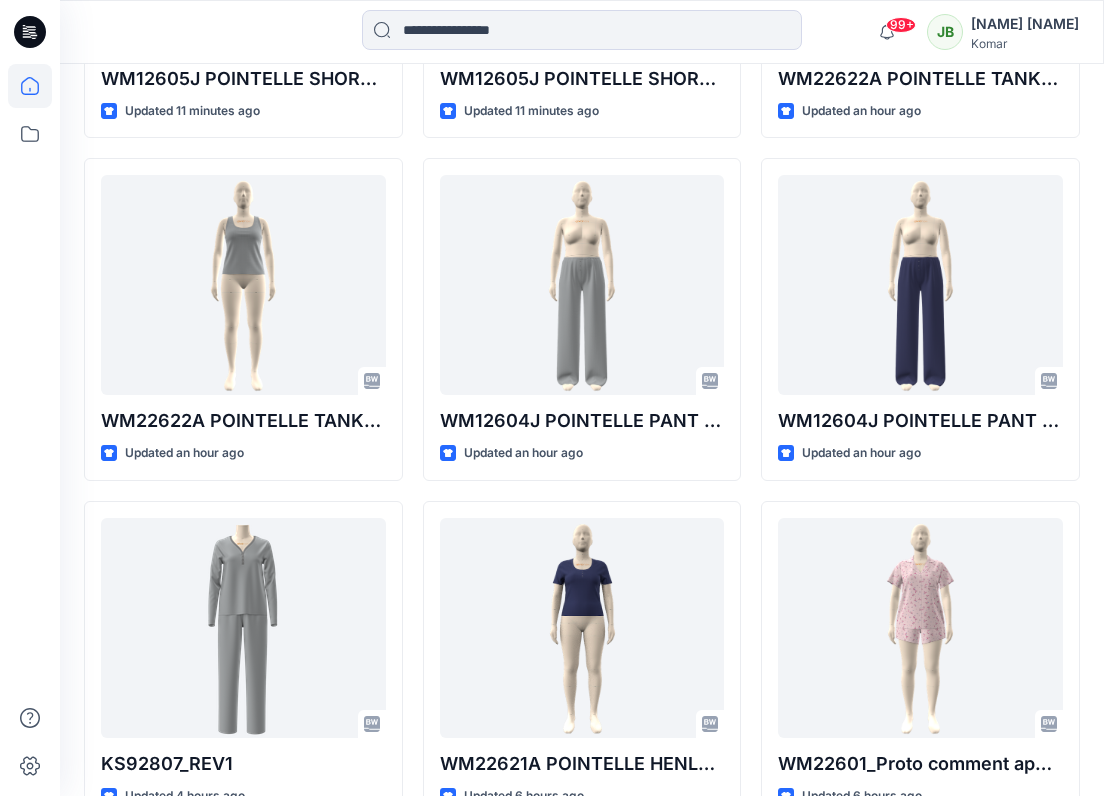 click 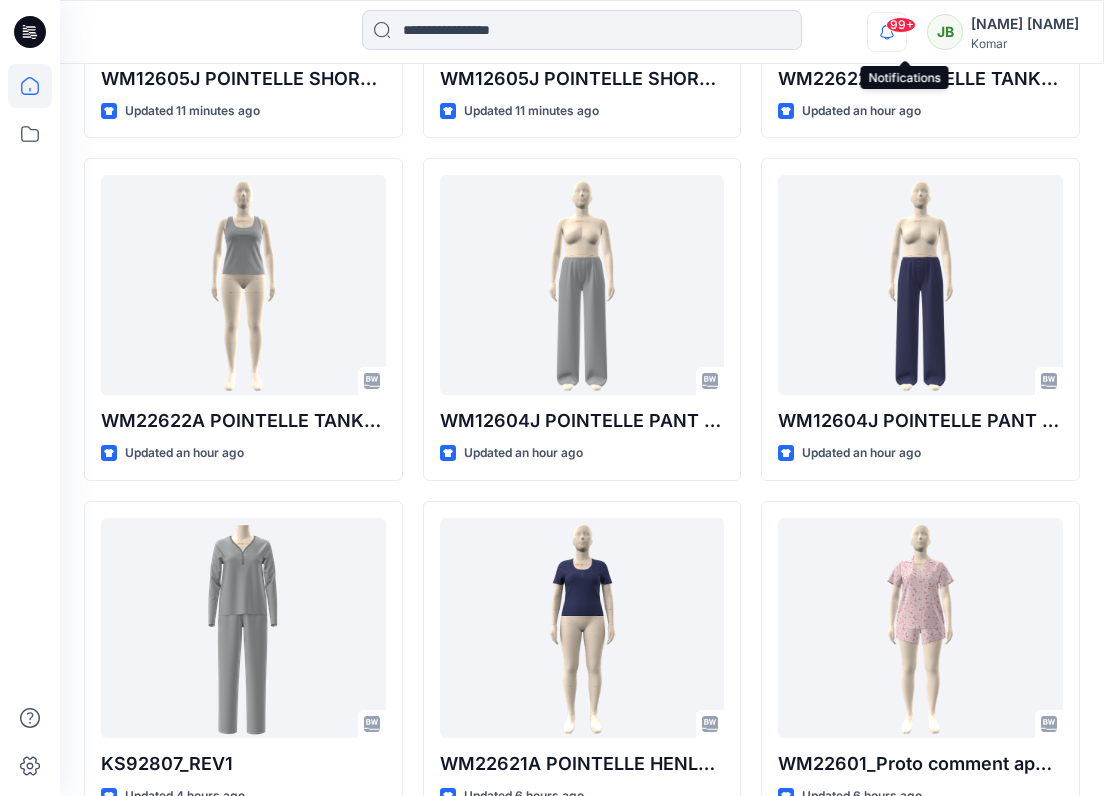 click 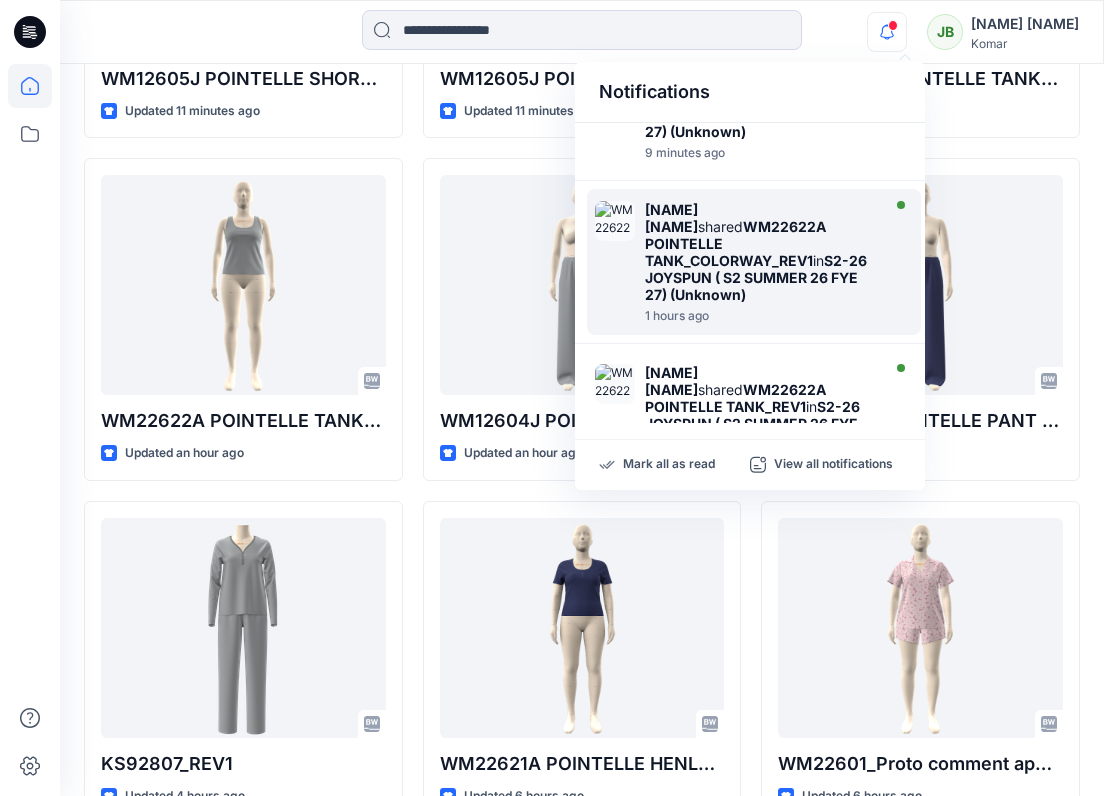 scroll, scrollTop: 0, scrollLeft: 0, axis: both 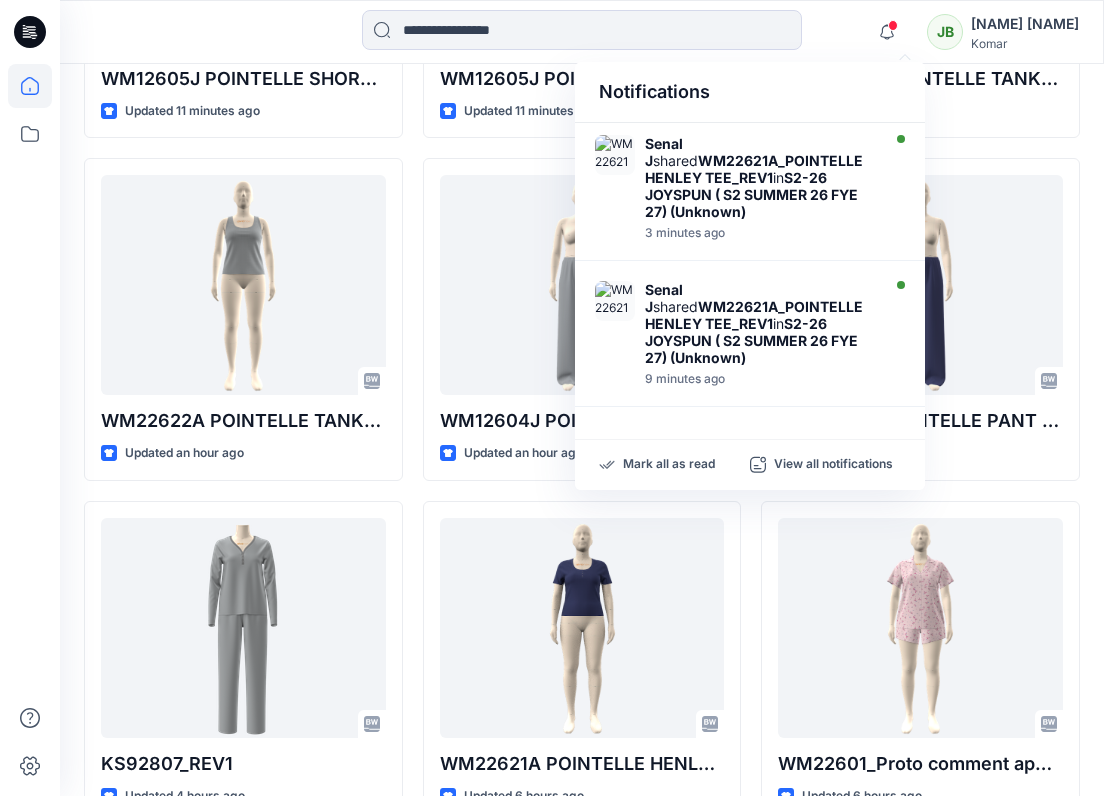 click on "Notifications" at bounding box center [750, 92] 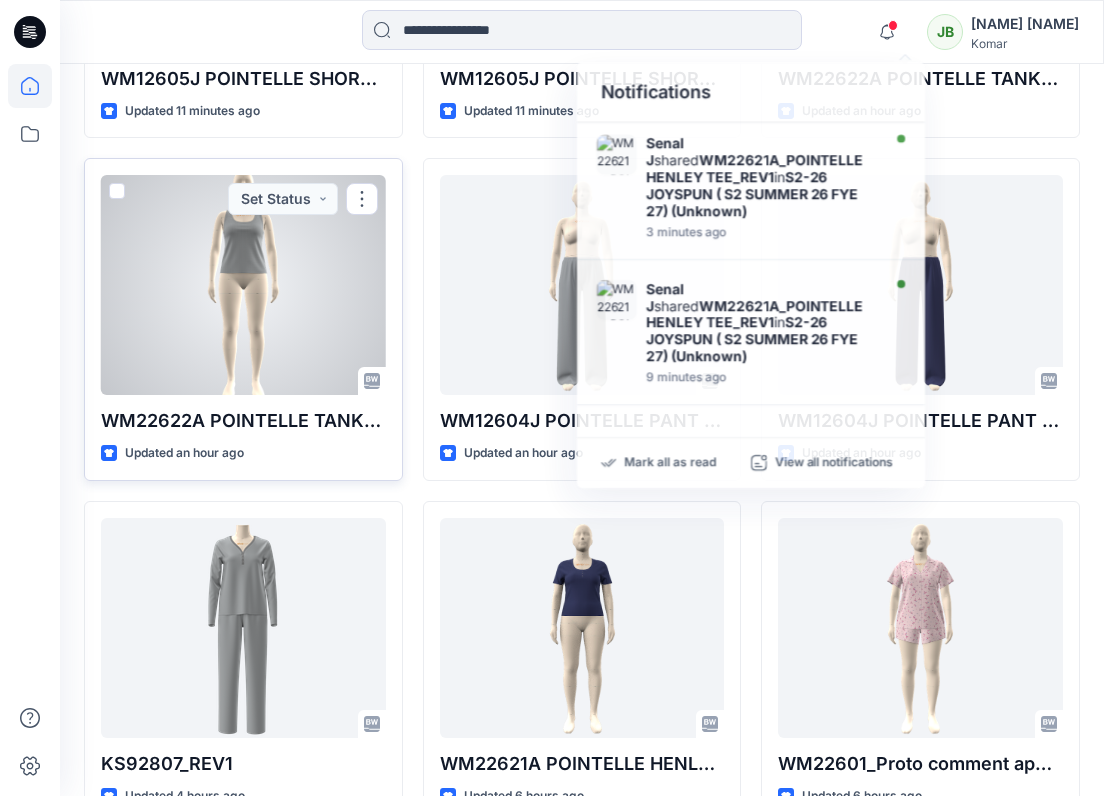 click at bounding box center [243, 285] 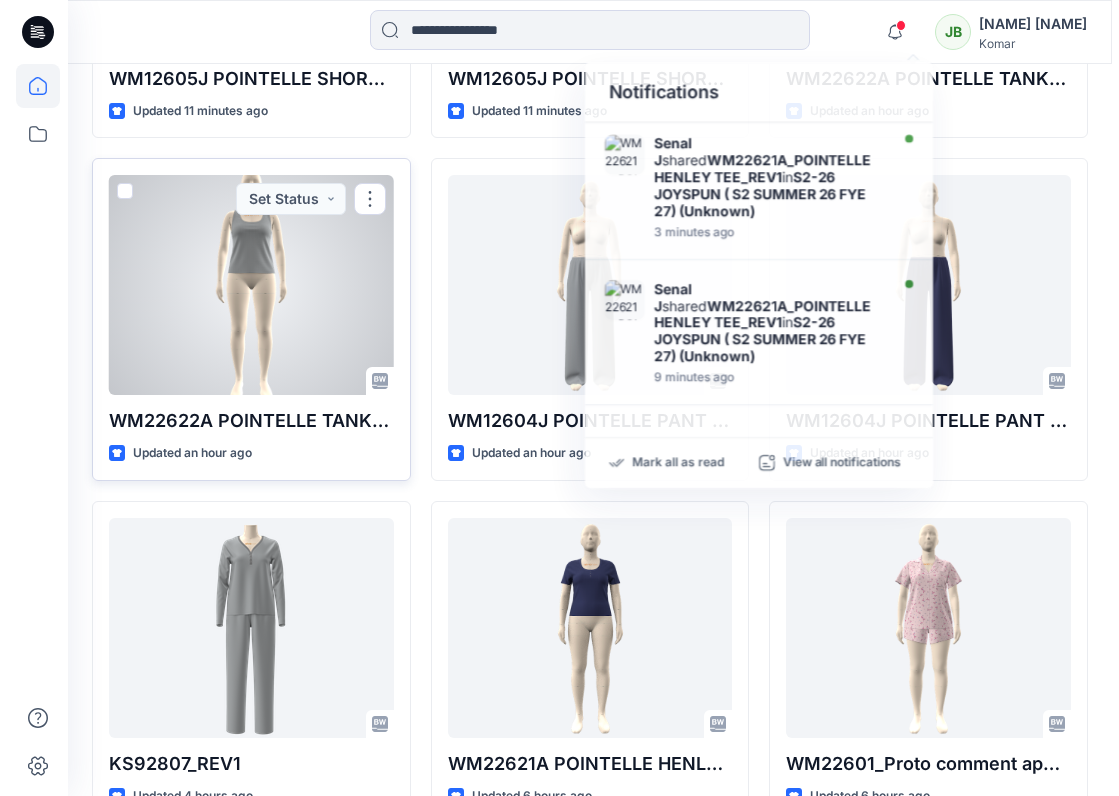 scroll, scrollTop: 0, scrollLeft: 0, axis: both 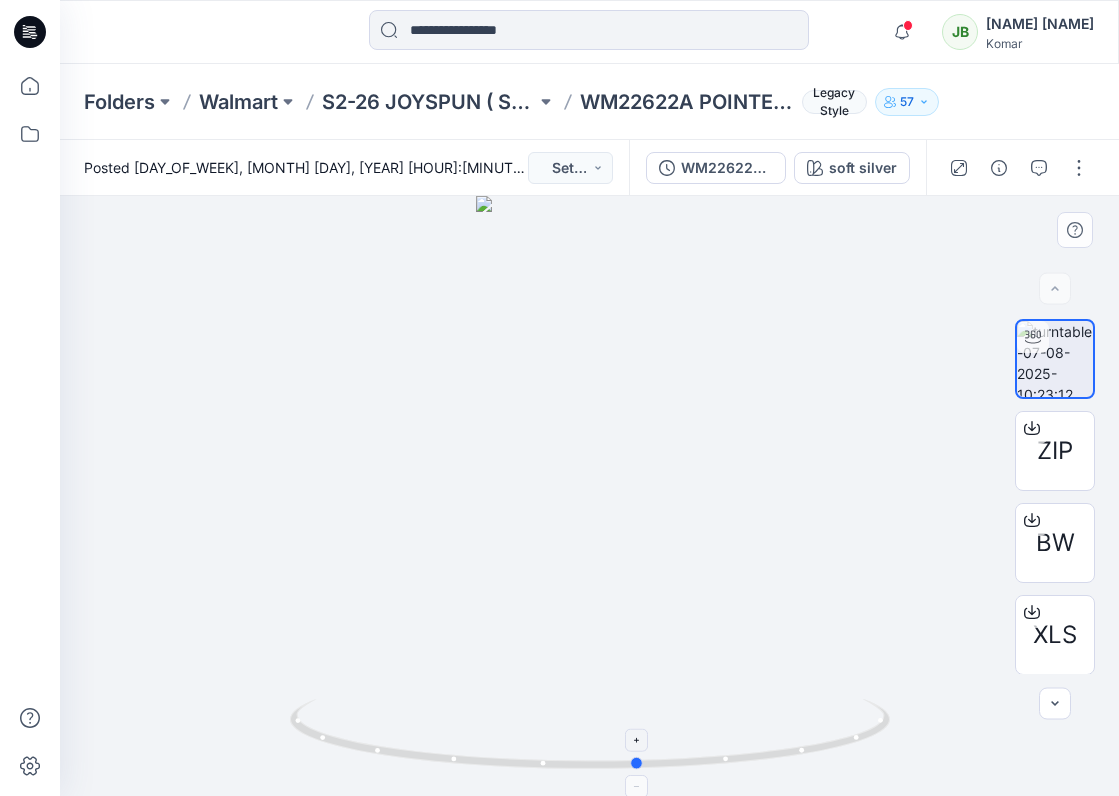 drag, startPoint x: 591, startPoint y: 769, endPoint x: 642, endPoint y: 725, distance: 67.357254 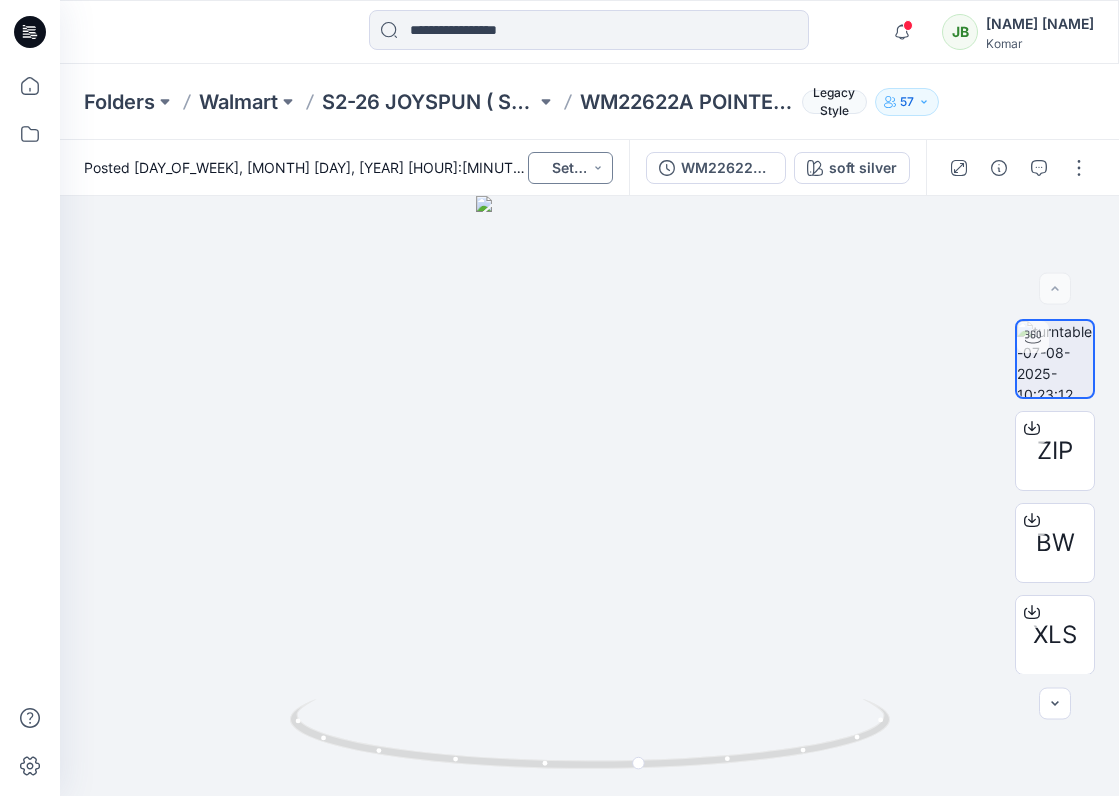 click on "Set Status" at bounding box center [570, 168] 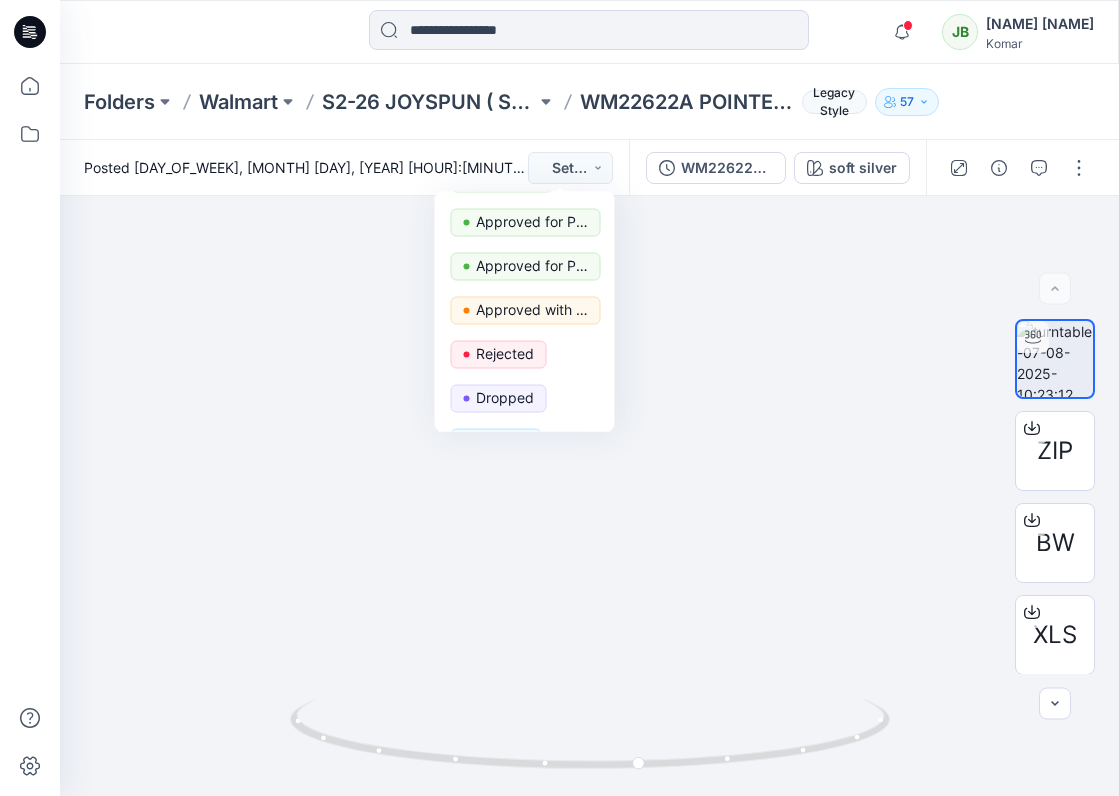 scroll, scrollTop: 164, scrollLeft: 0, axis: vertical 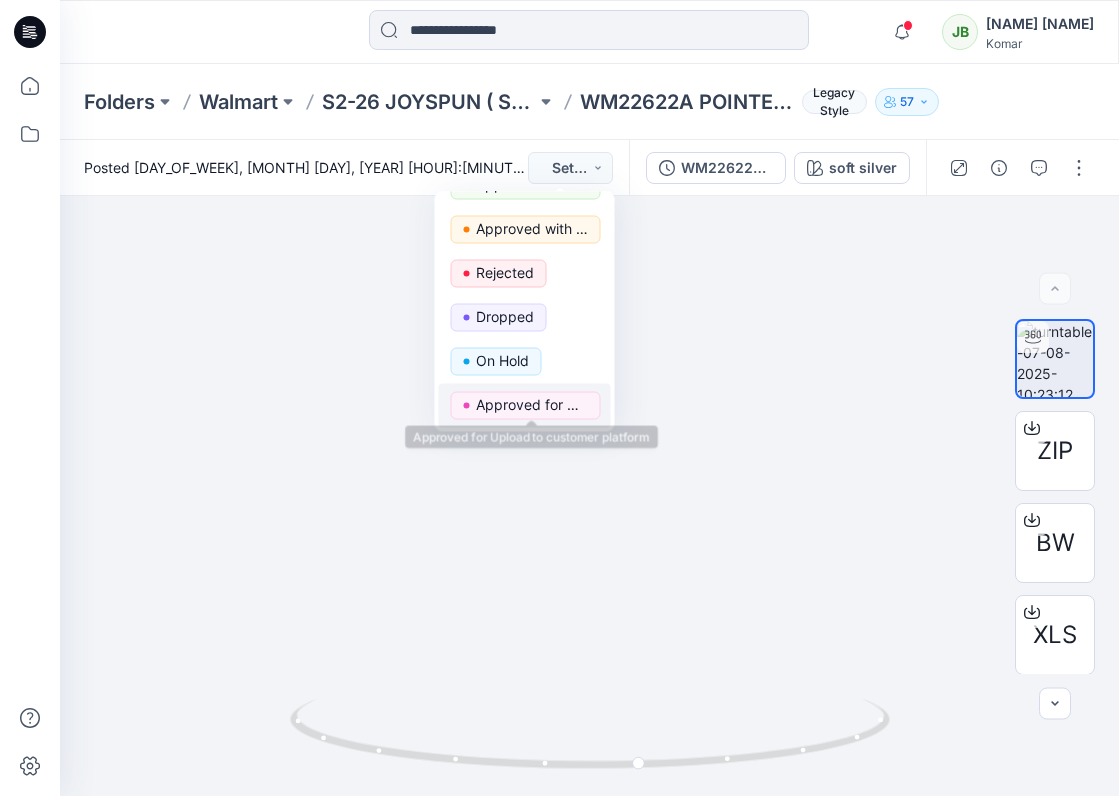 click on "Approved for Upload to customer platform" at bounding box center [532, 405] 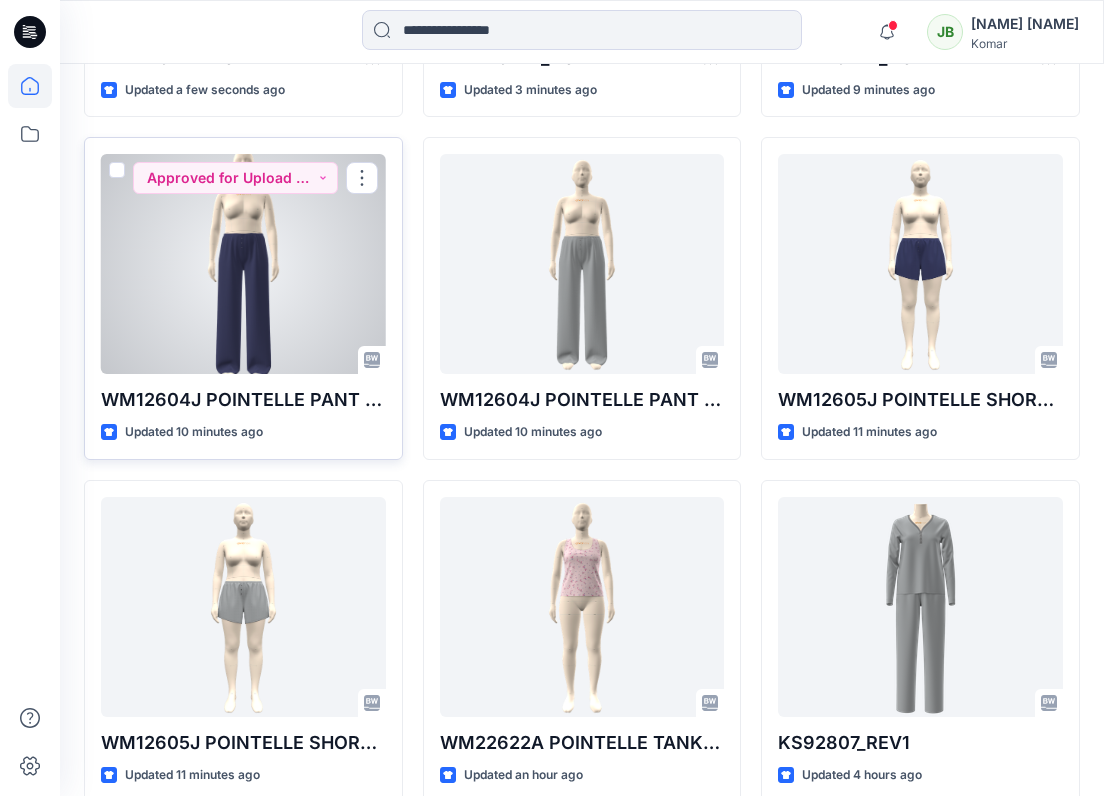 scroll, scrollTop: 879, scrollLeft: 0, axis: vertical 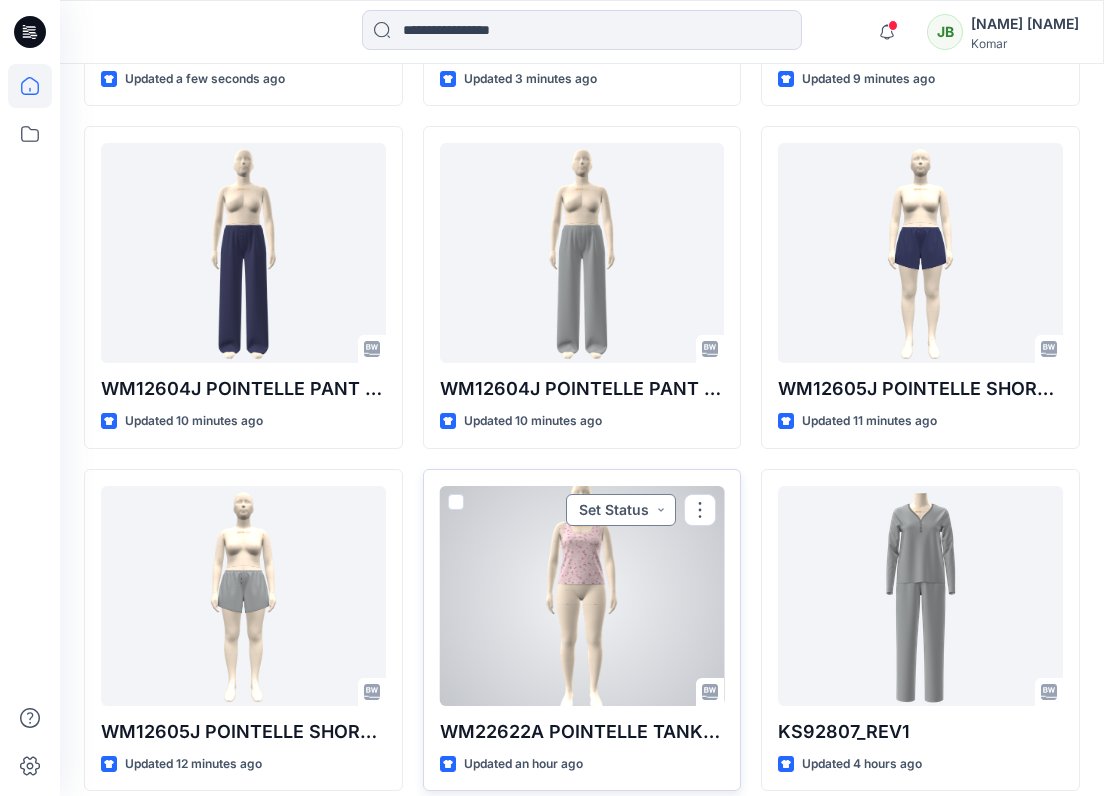 click on "Set Status" at bounding box center (621, 510) 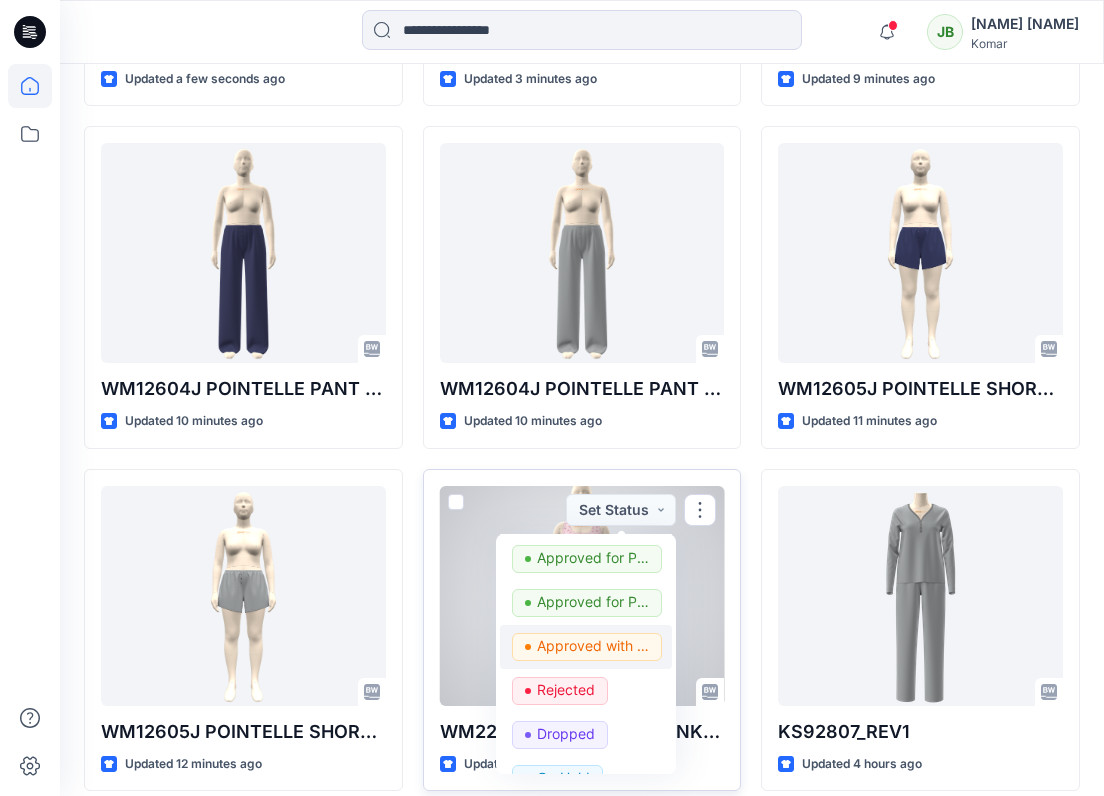 scroll, scrollTop: 164, scrollLeft: 0, axis: vertical 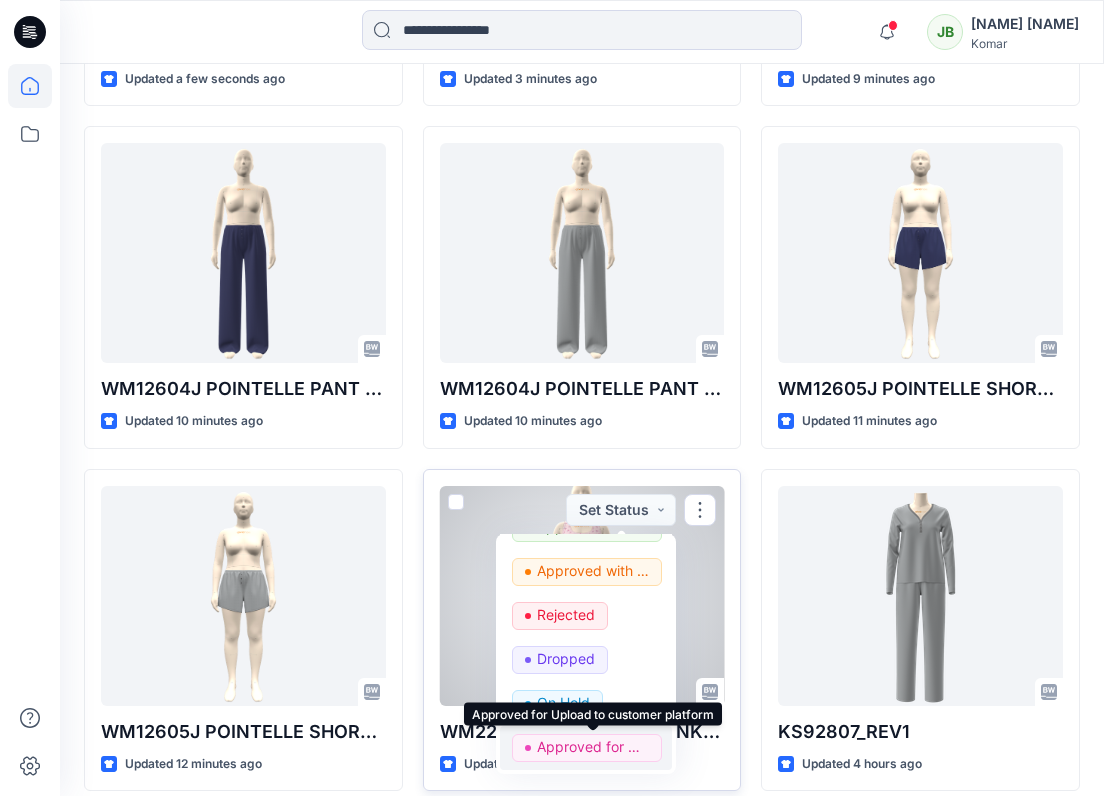 click on "Approved for Upload to customer platform" at bounding box center [593, 747] 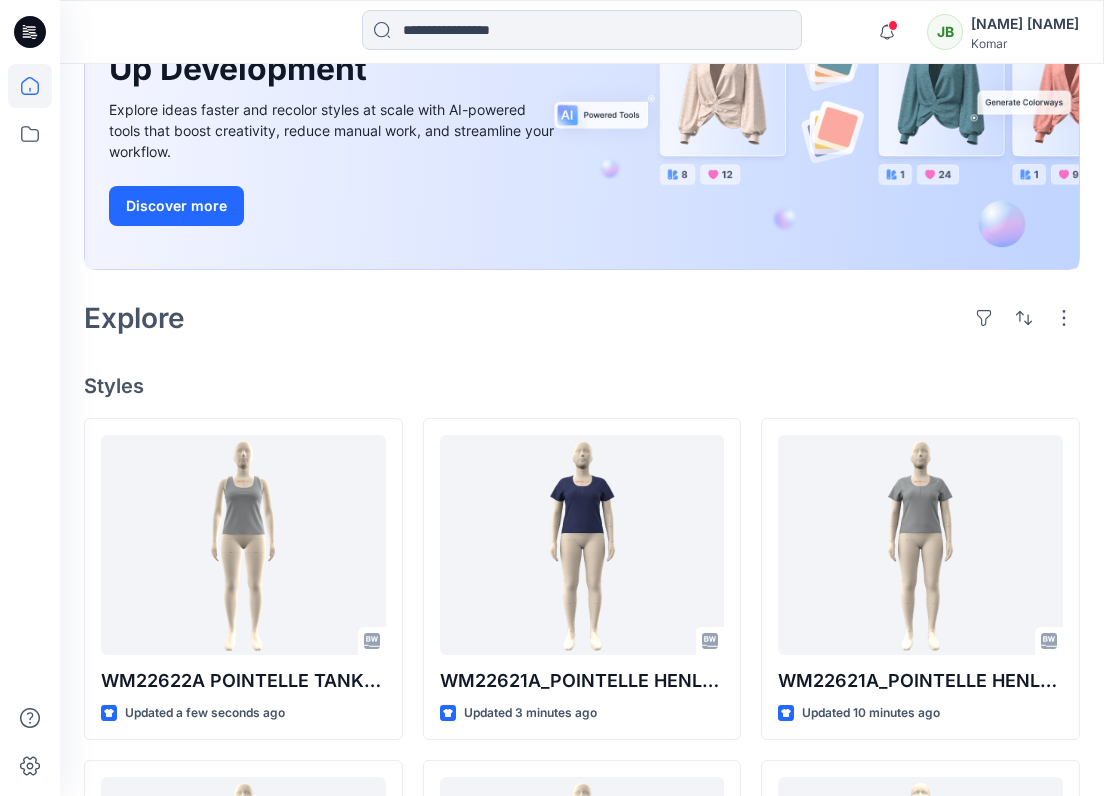 scroll, scrollTop: 264, scrollLeft: 0, axis: vertical 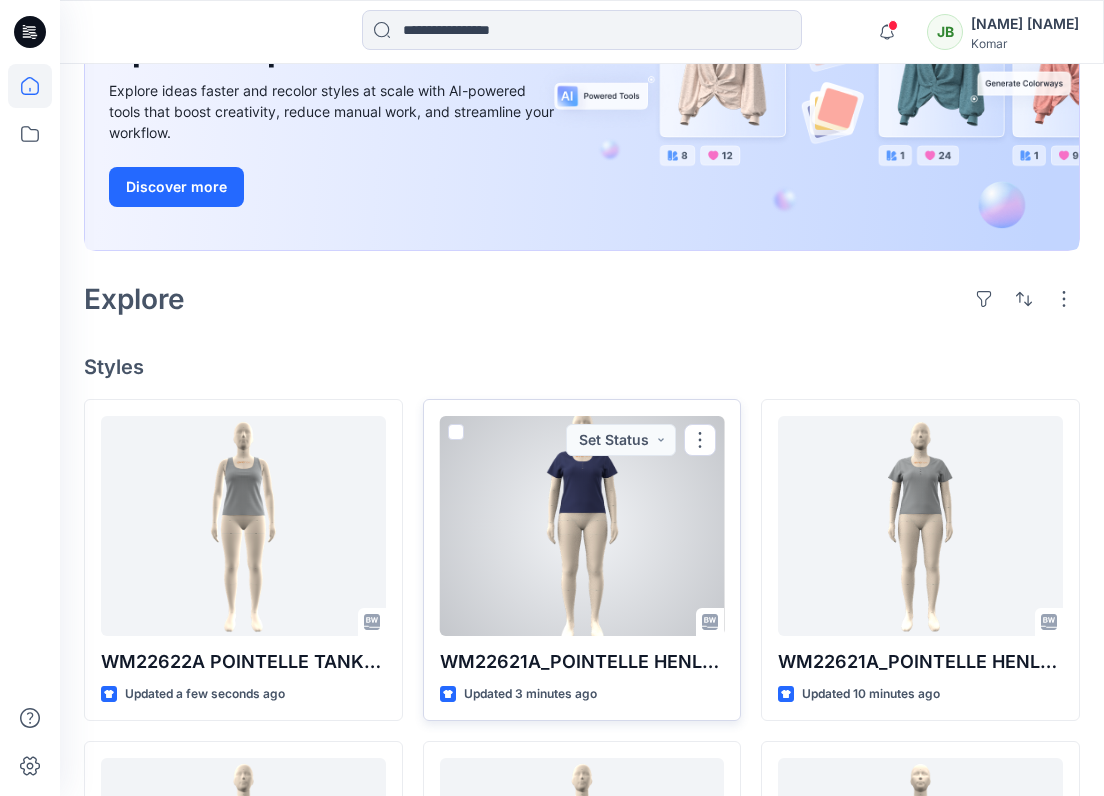 click at bounding box center [582, 526] 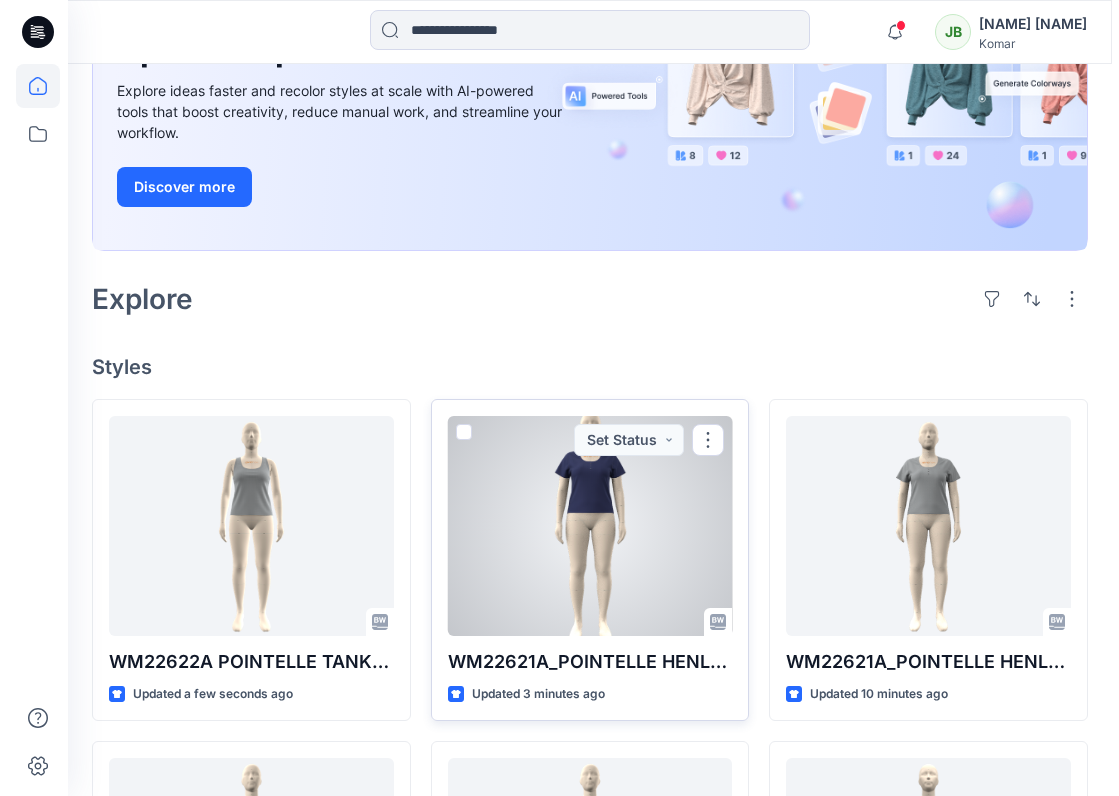 scroll, scrollTop: 0, scrollLeft: 0, axis: both 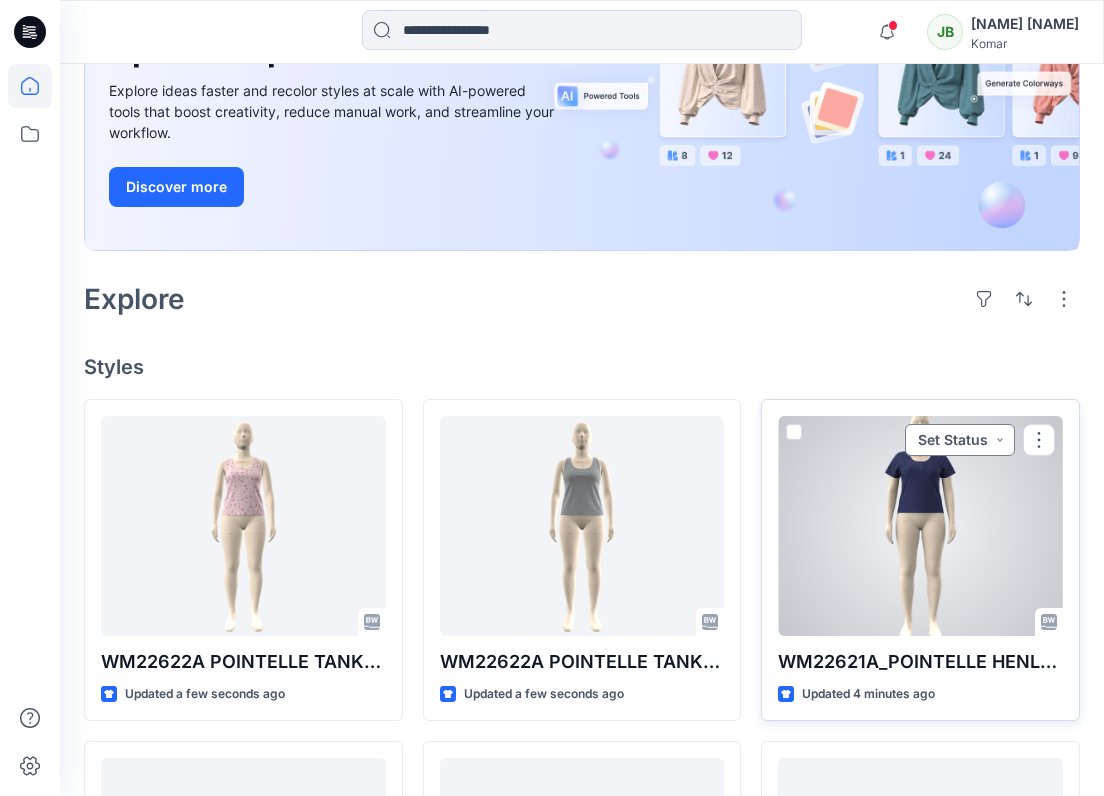 click on "Set Status" at bounding box center (960, 440) 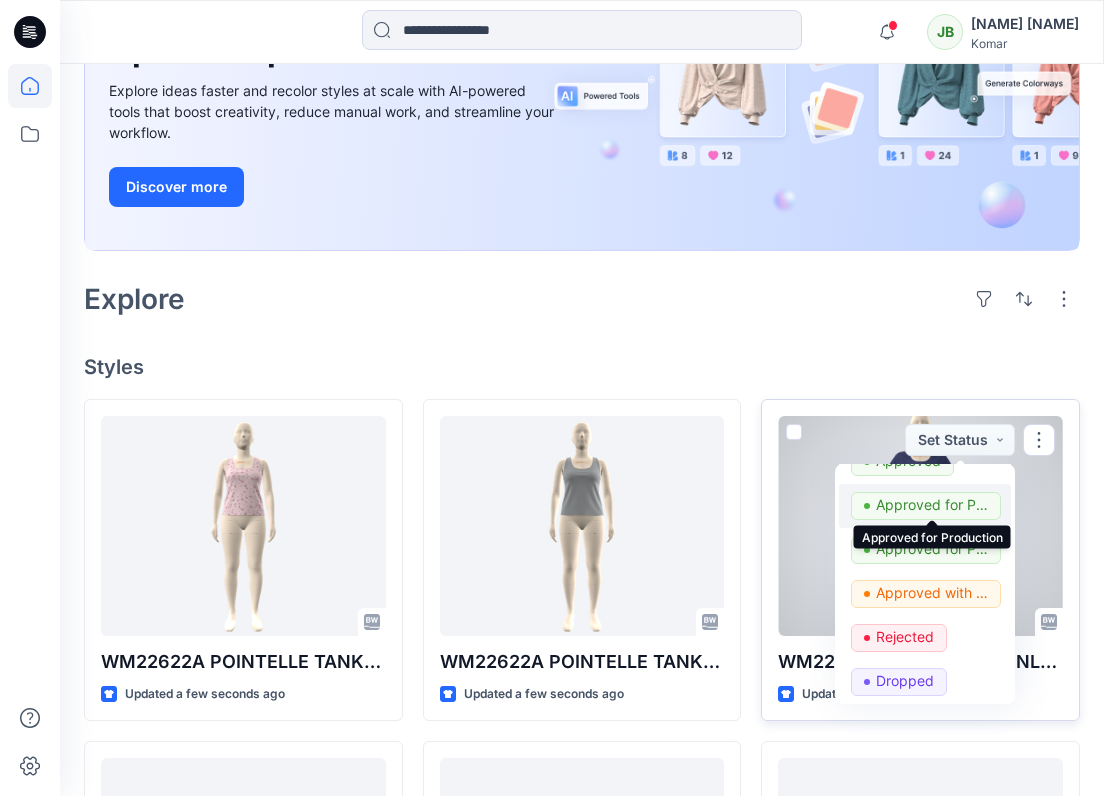 scroll, scrollTop: 164, scrollLeft: 0, axis: vertical 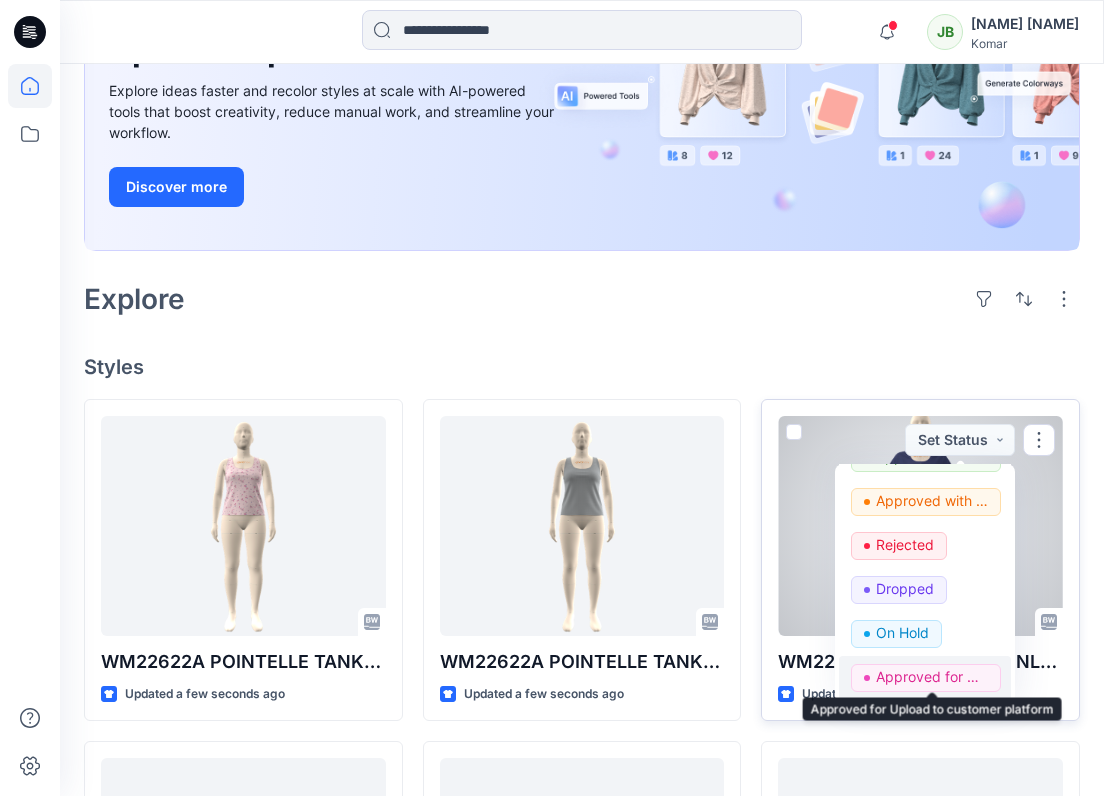 click on "Approved for Upload to customer platform" at bounding box center (932, 677) 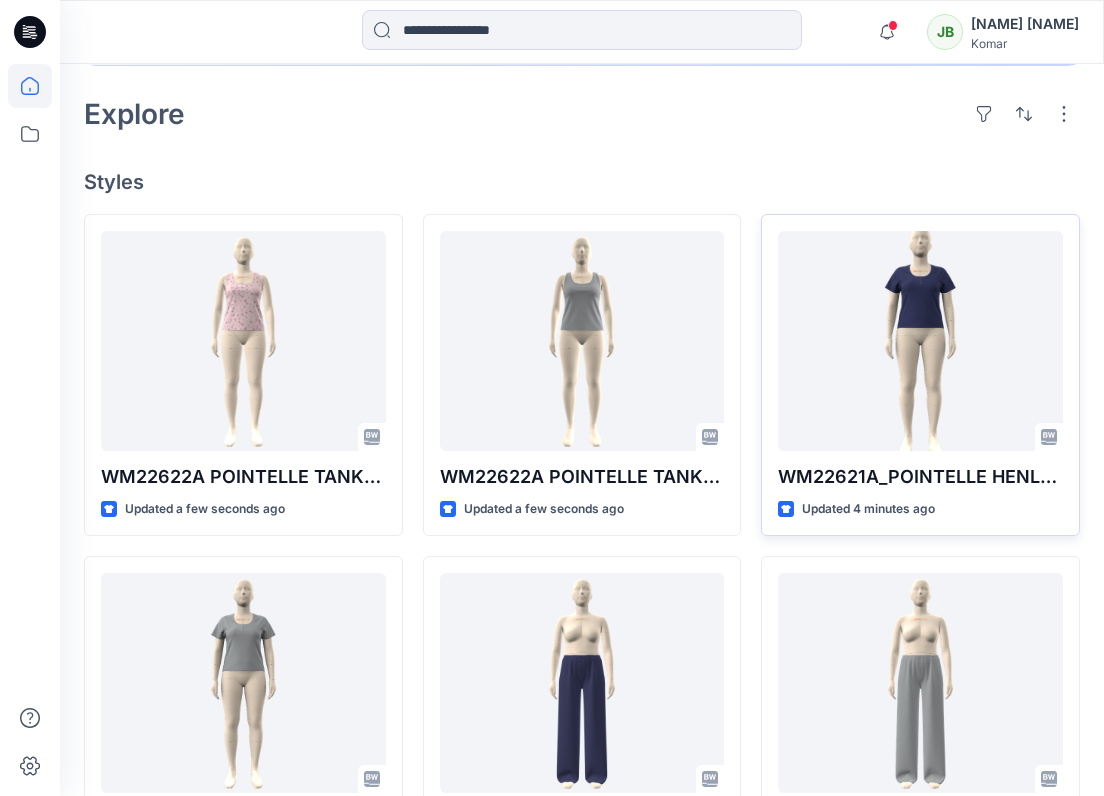 scroll, scrollTop: 532, scrollLeft: 0, axis: vertical 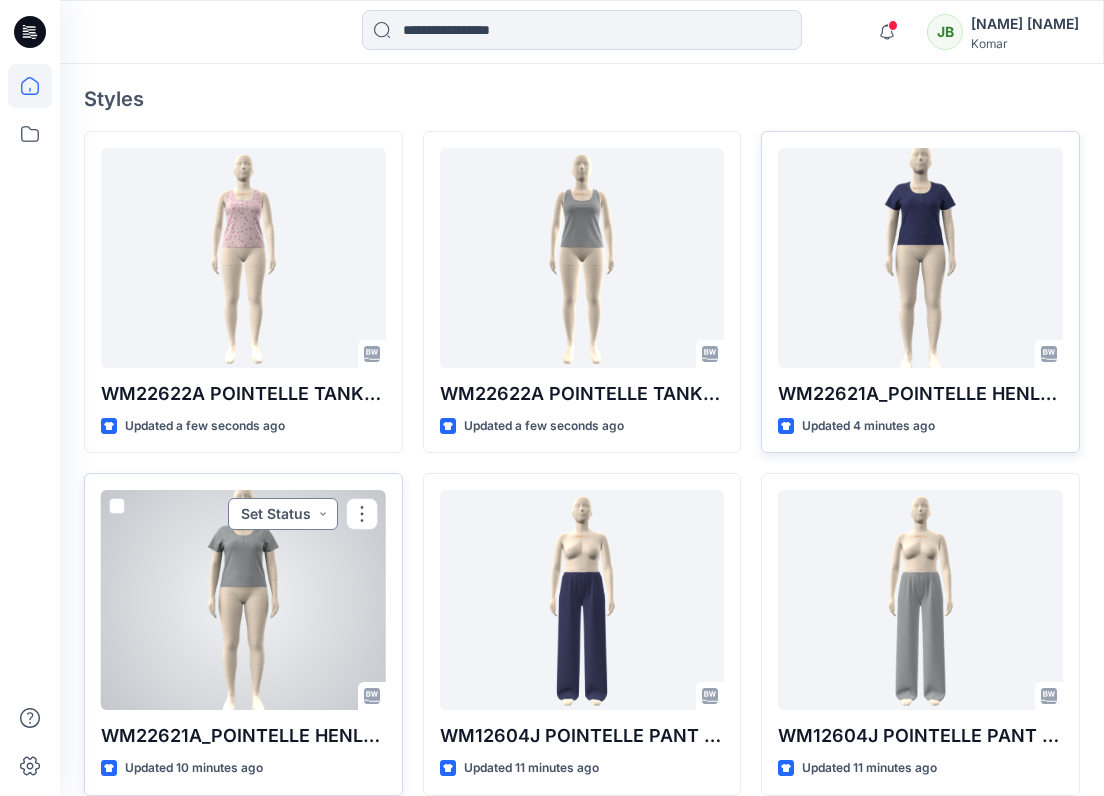 click on "Set Status" at bounding box center [283, 514] 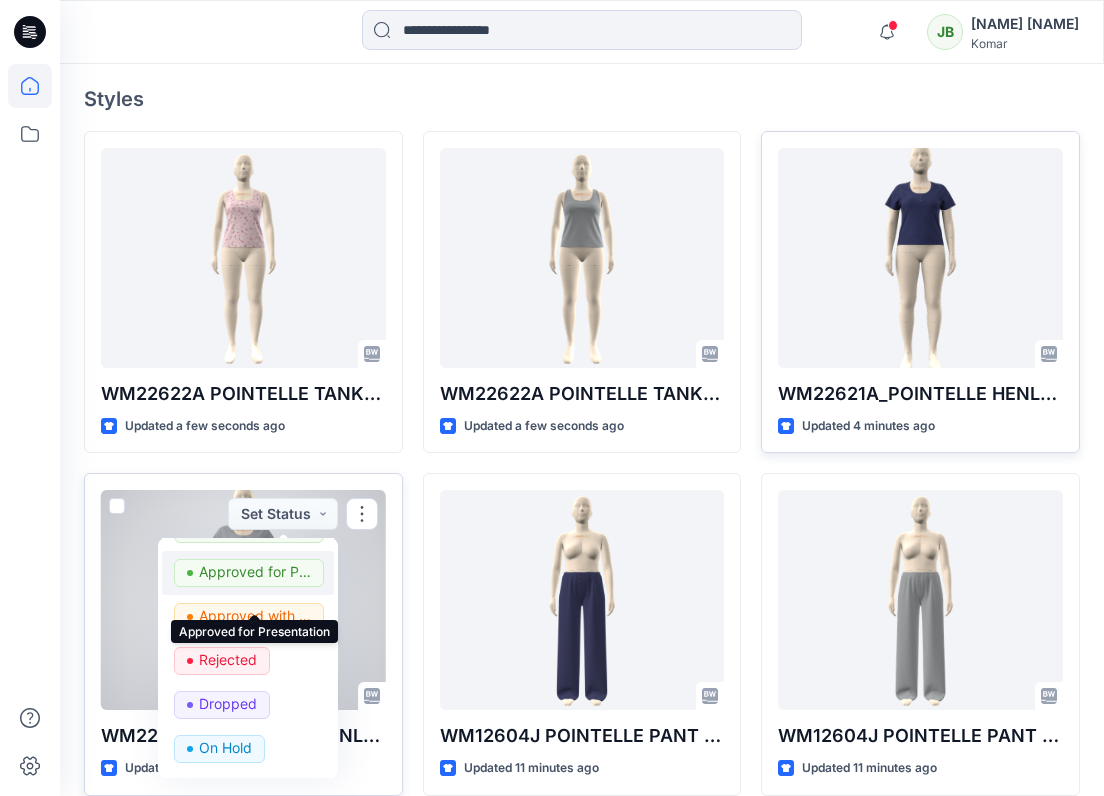 scroll, scrollTop: 164, scrollLeft: 0, axis: vertical 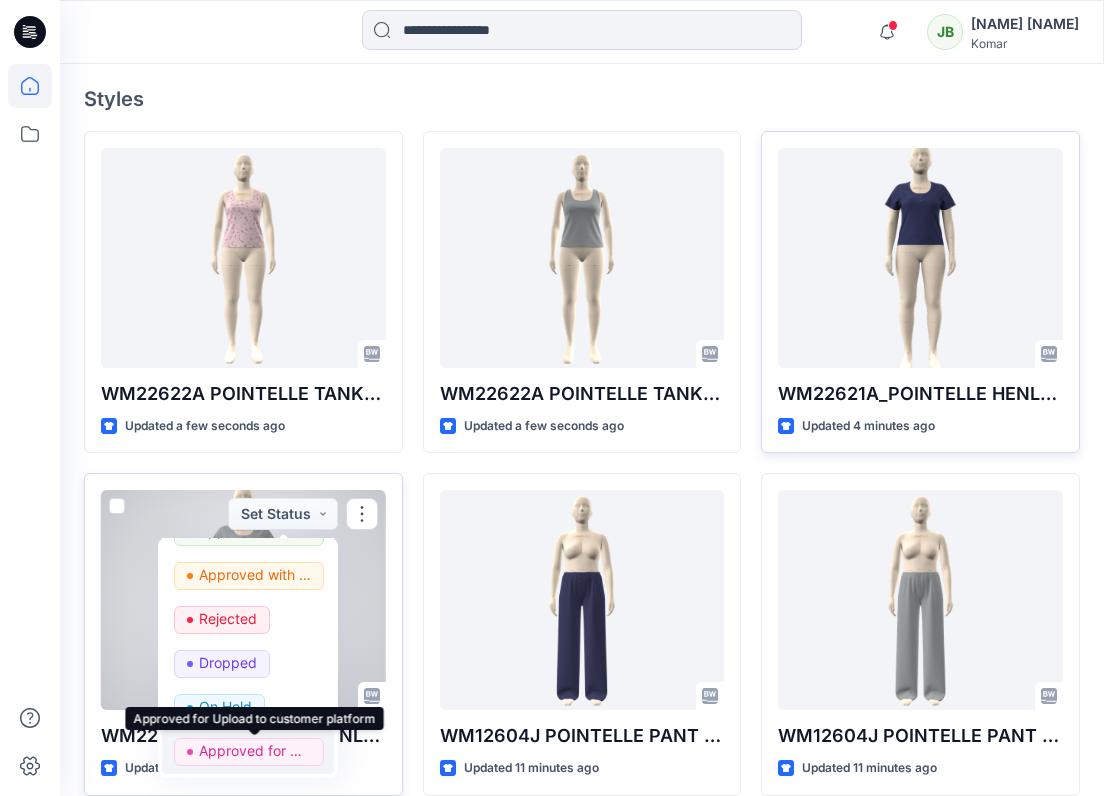 click on "Approved for Upload to customer platform" at bounding box center (255, 751) 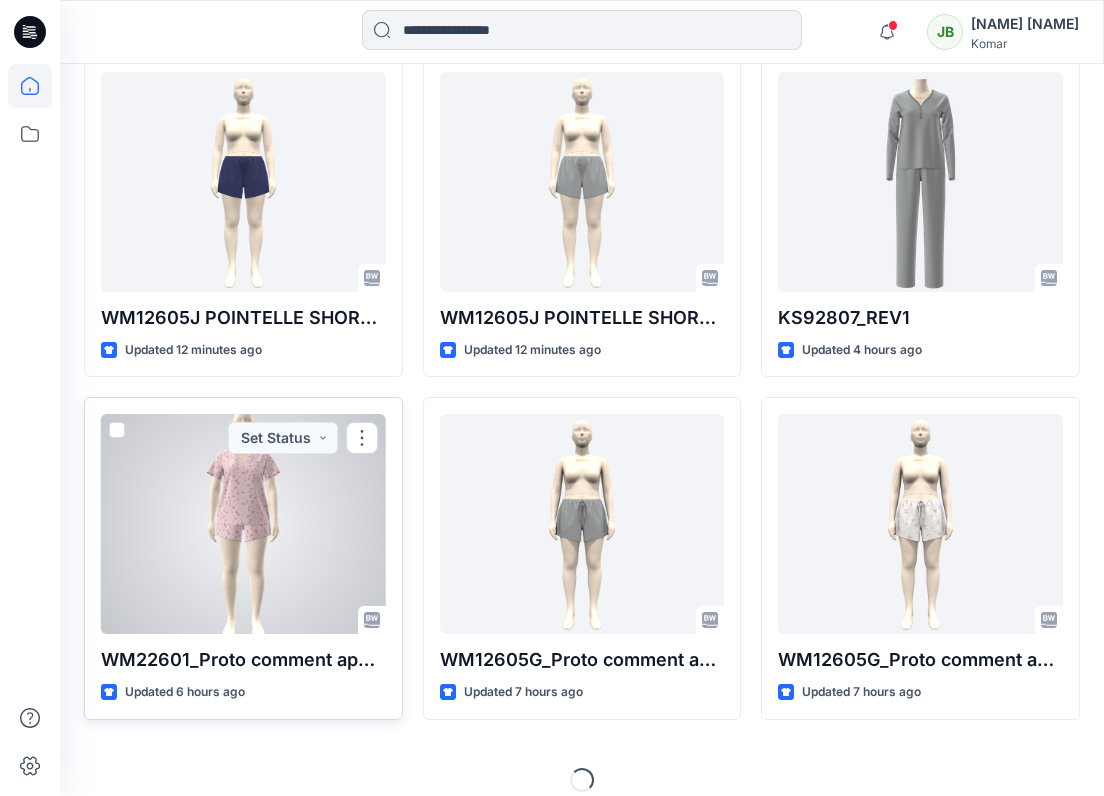 scroll, scrollTop: 1313, scrollLeft: 0, axis: vertical 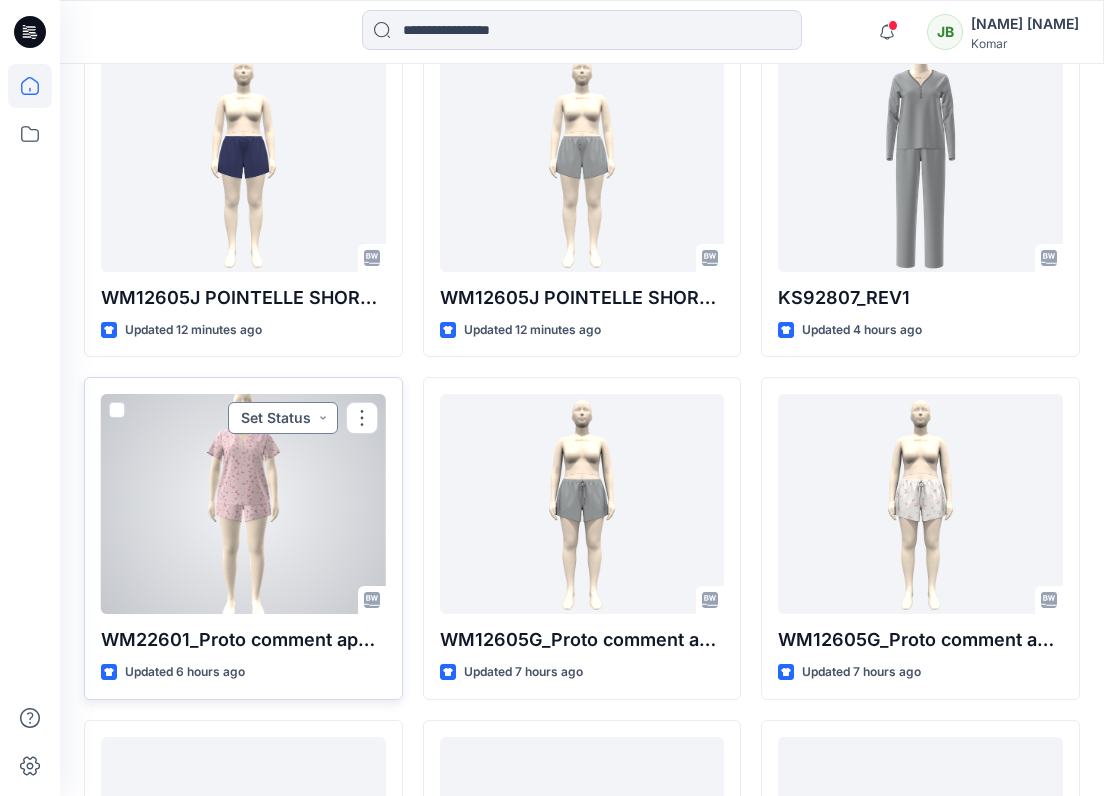 click on "Set Status" at bounding box center (283, 418) 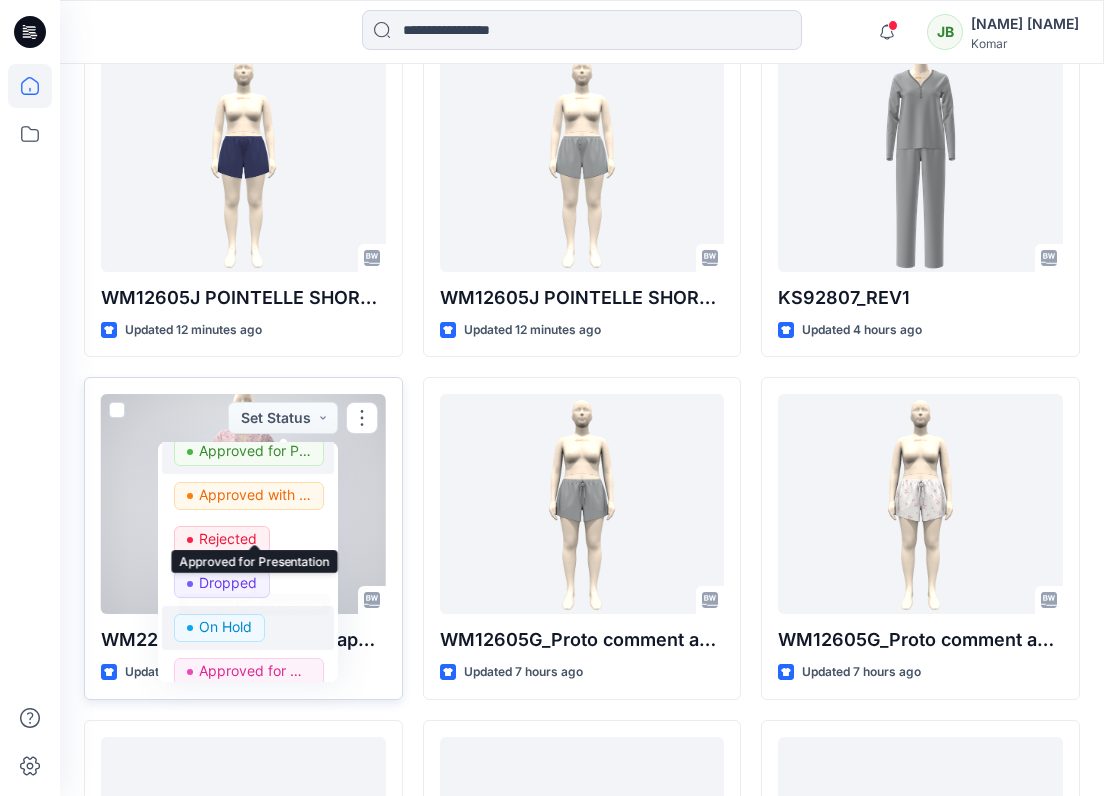 scroll, scrollTop: 164, scrollLeft: 0, axis: vertical 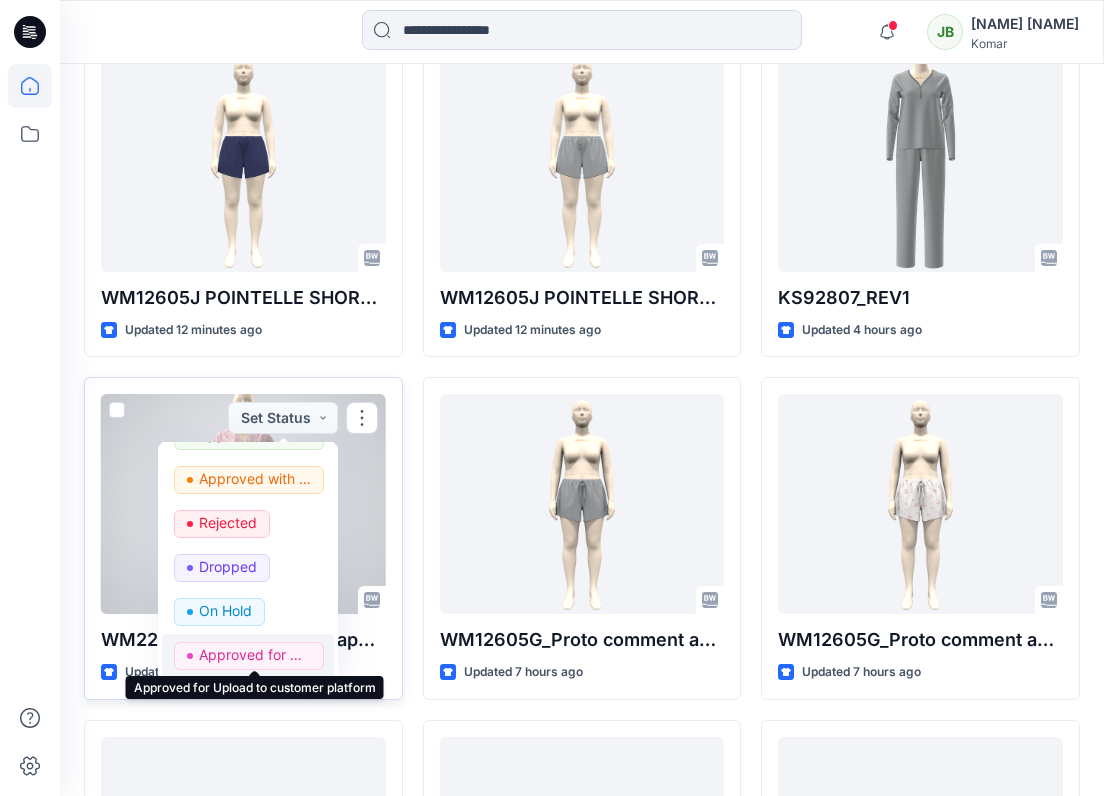 click on "Approved for Upload to customer platform" at bounding box center [255, 655] 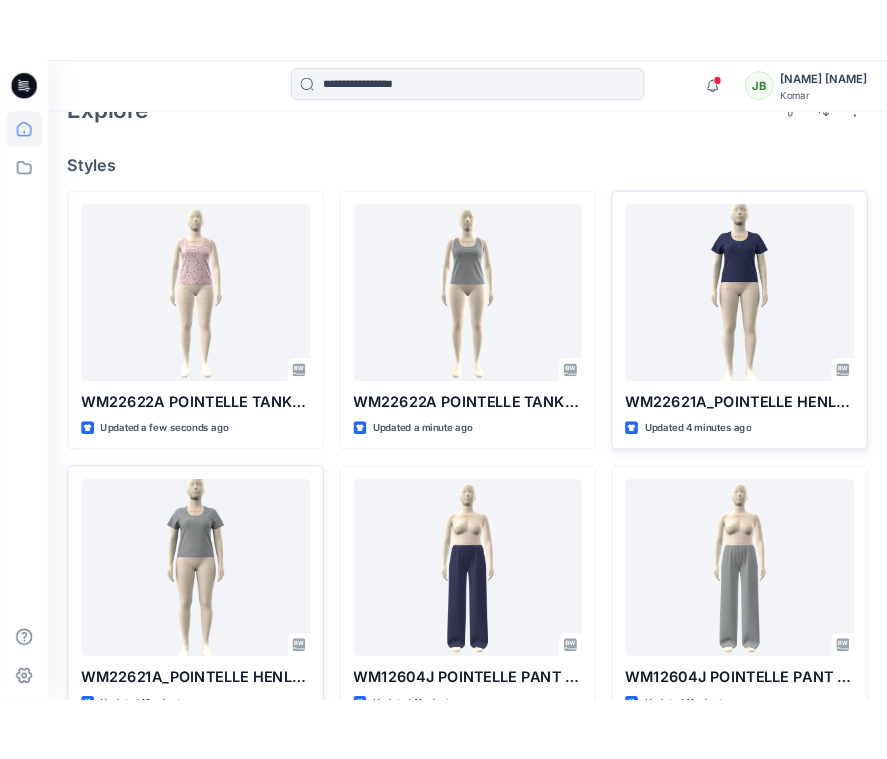 scroll, scrollTop: 481, scrollLeft: 0, axis: vertical 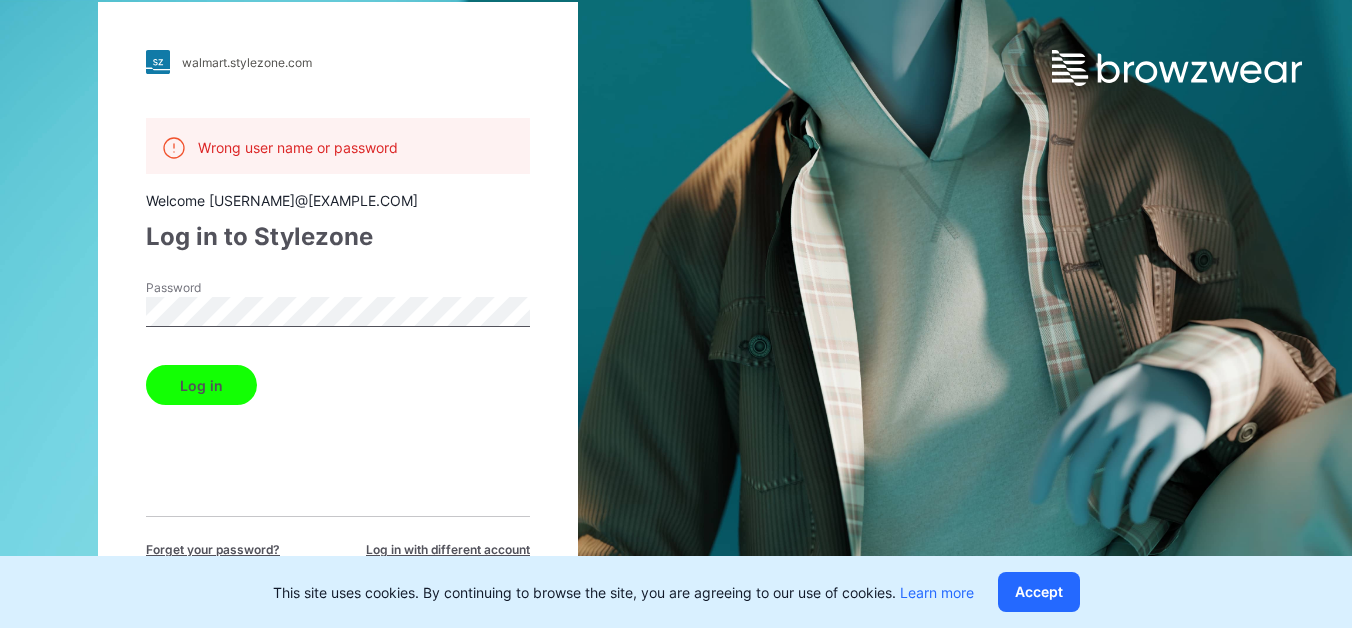 click on "Log in" at bounding box center [201, 385] 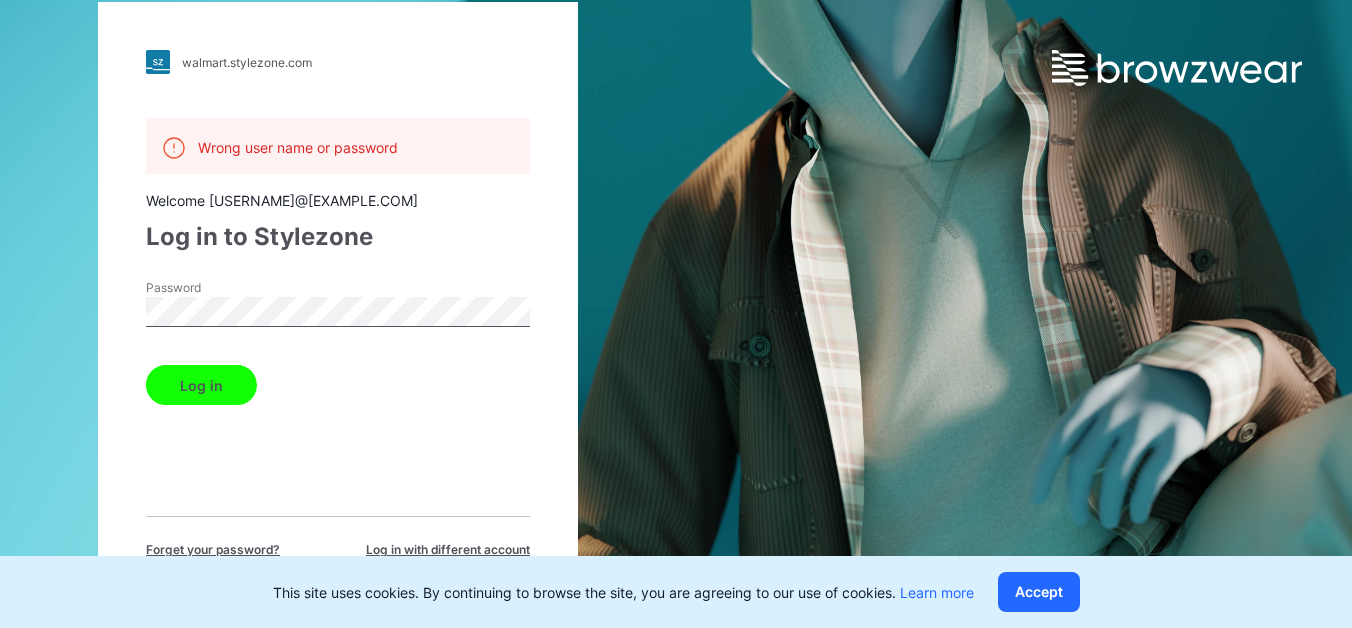 click on "Log in" at bounding box center (338, 381) 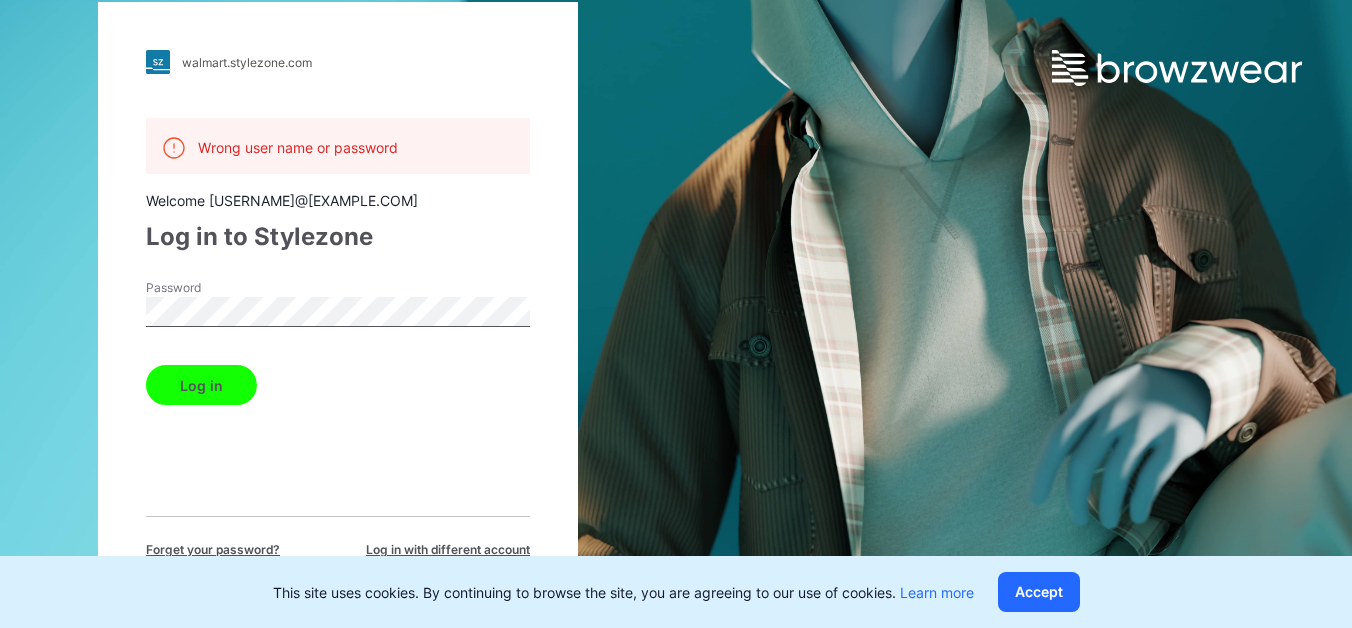 click on "Log in" at bounding box center (201, 385) 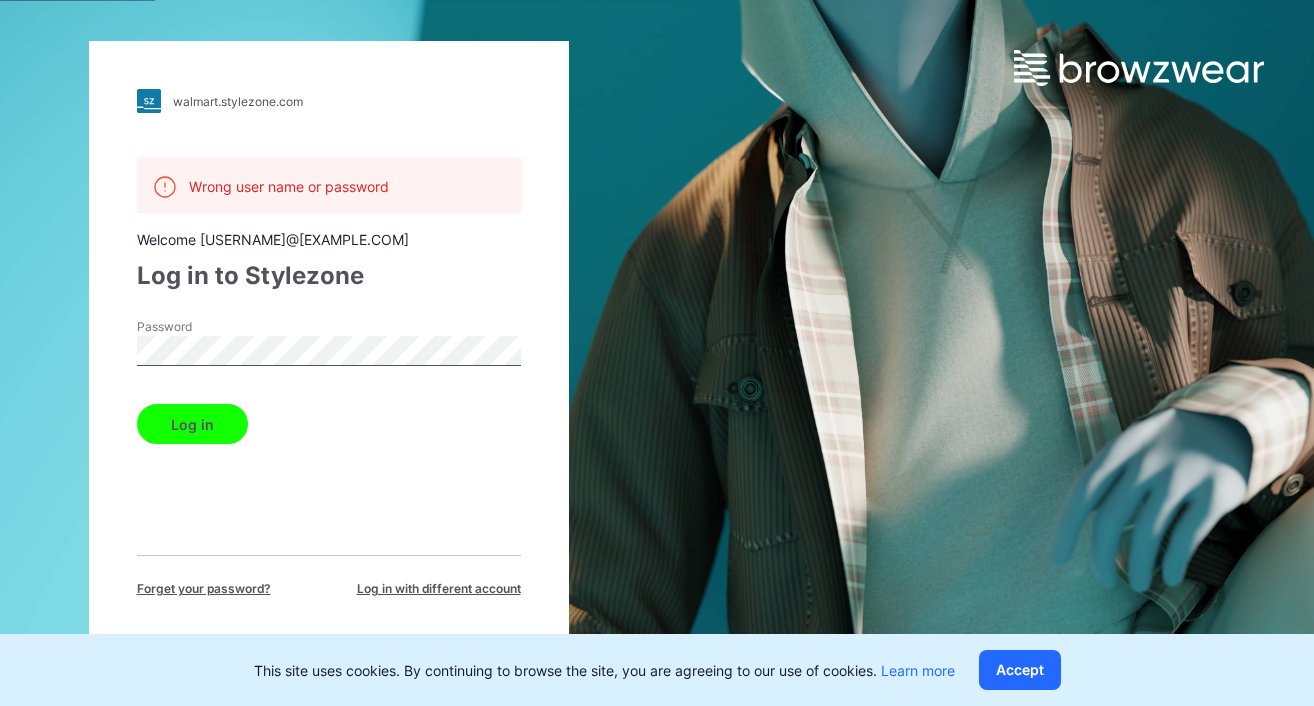 click on "Forget your password?" at bounding box center [204, 589] 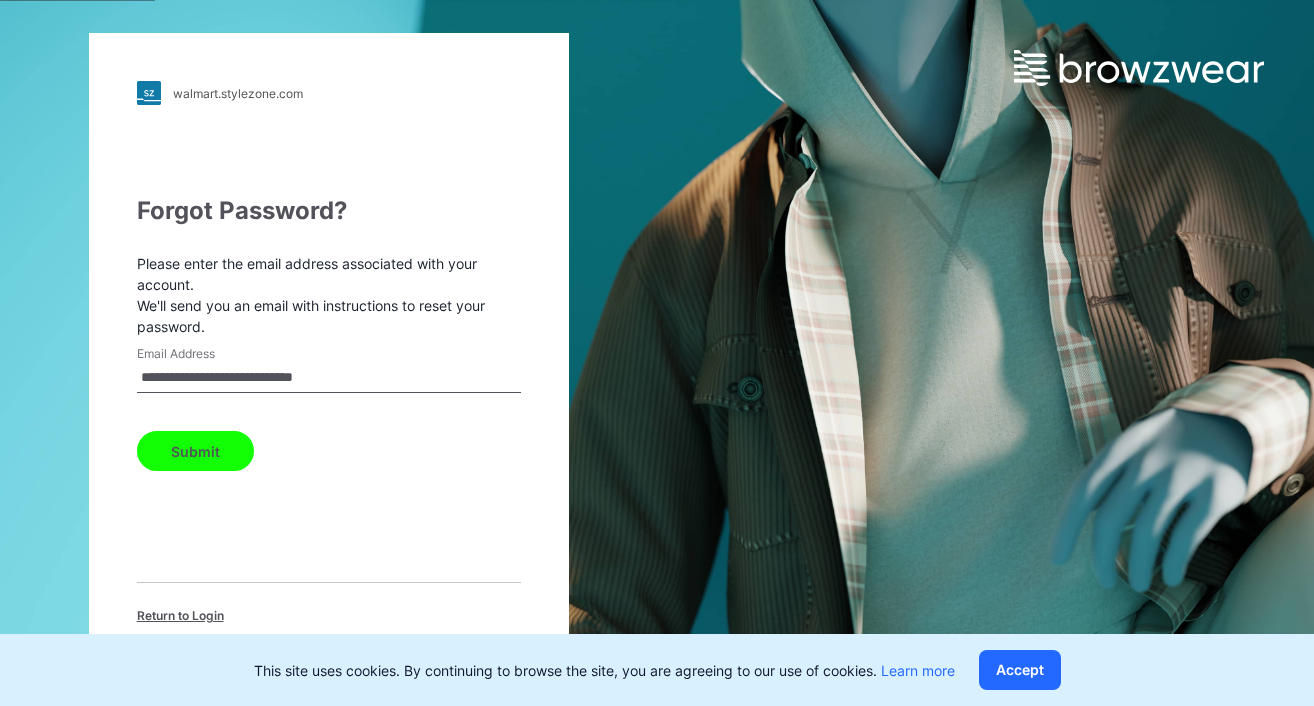 click on "Submit" at bounding box center [195, 451] 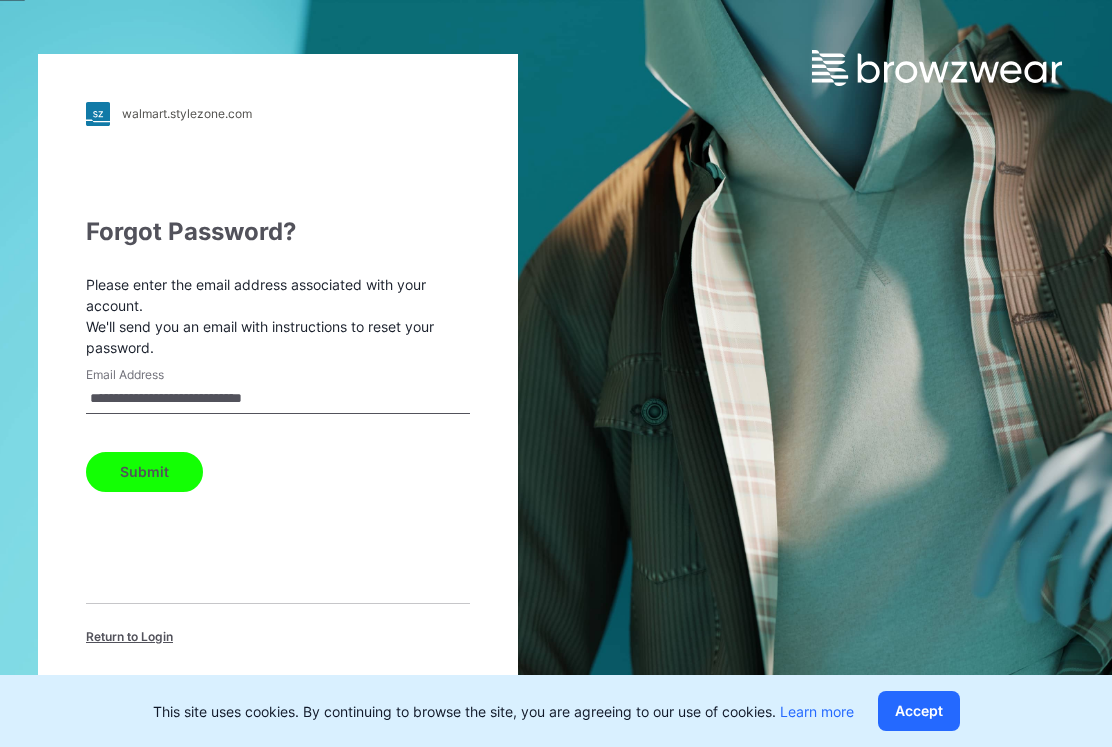 click on "Submit" at bounding box center [144, 472] 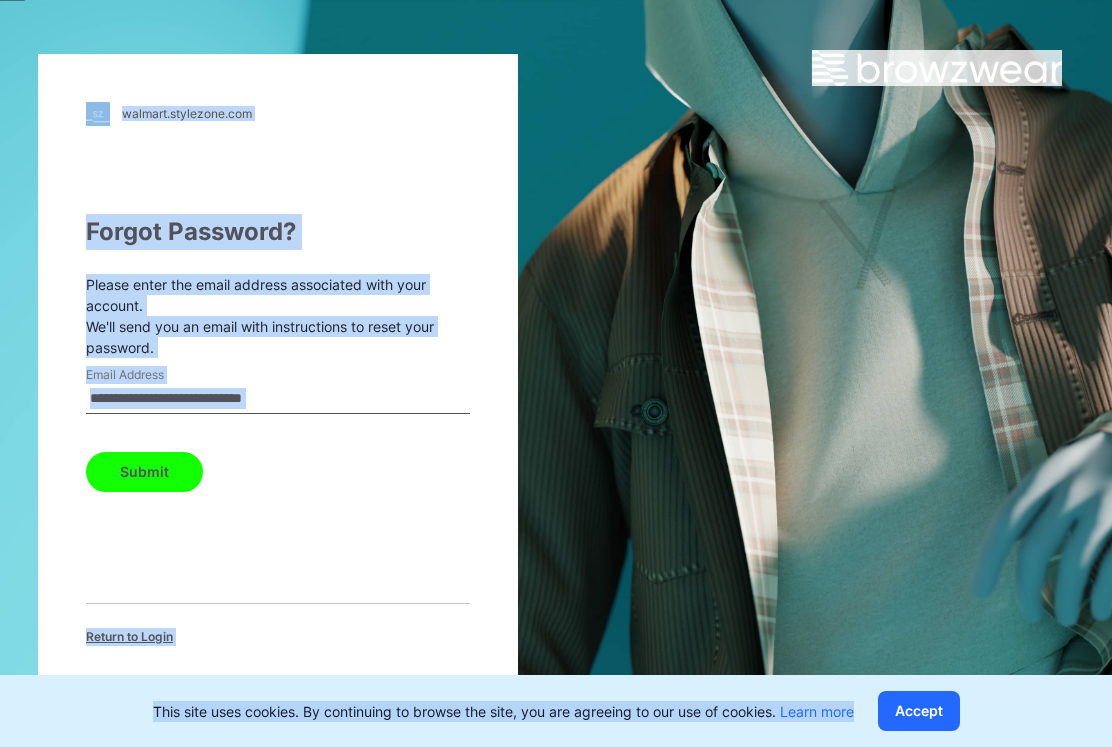 drag, startPoint x: 1095, startPoint y: 732, endPoint x: 1094, endPoint y: 793, distance: 61.008198 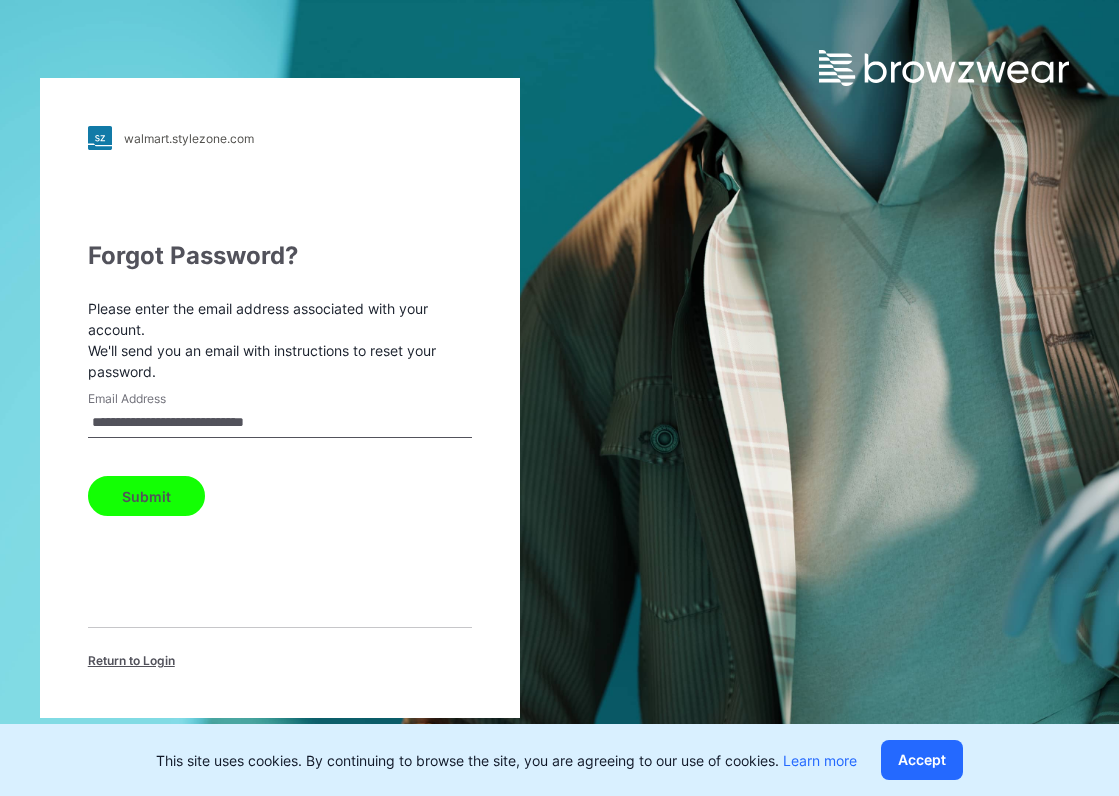 click on "**********" at bounding box center (280, 453) 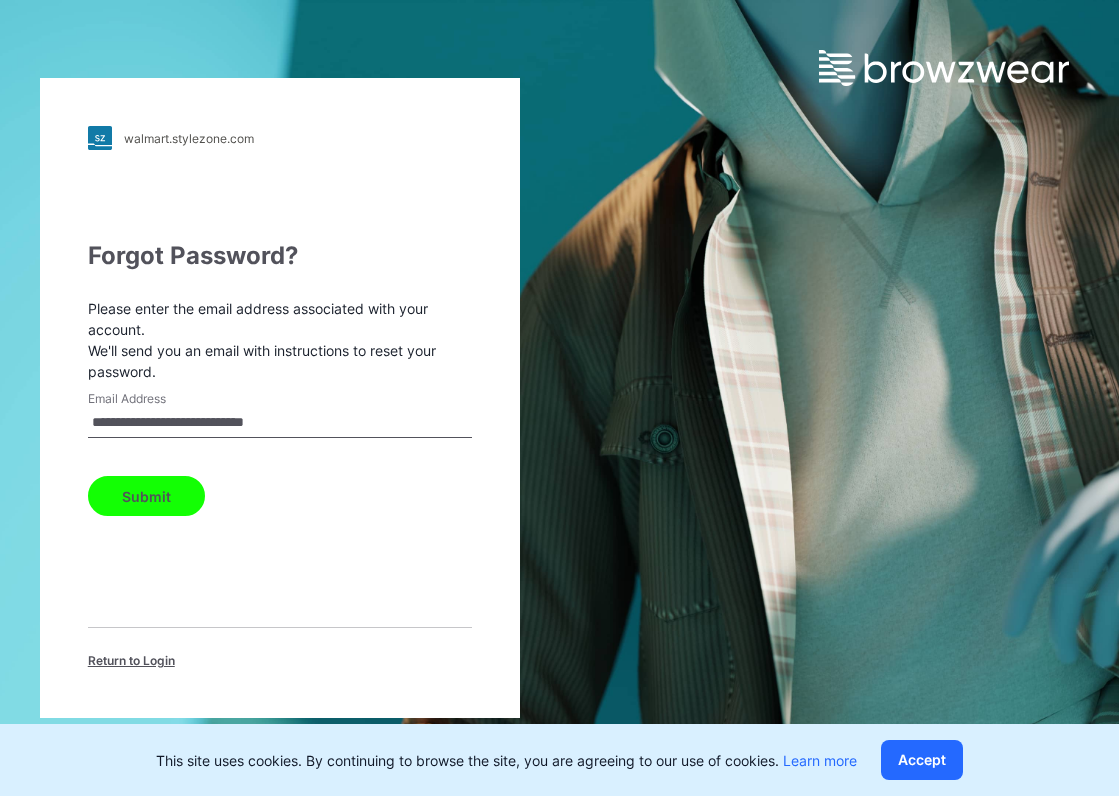 click on "Submit" at bounding box center [146, 496] 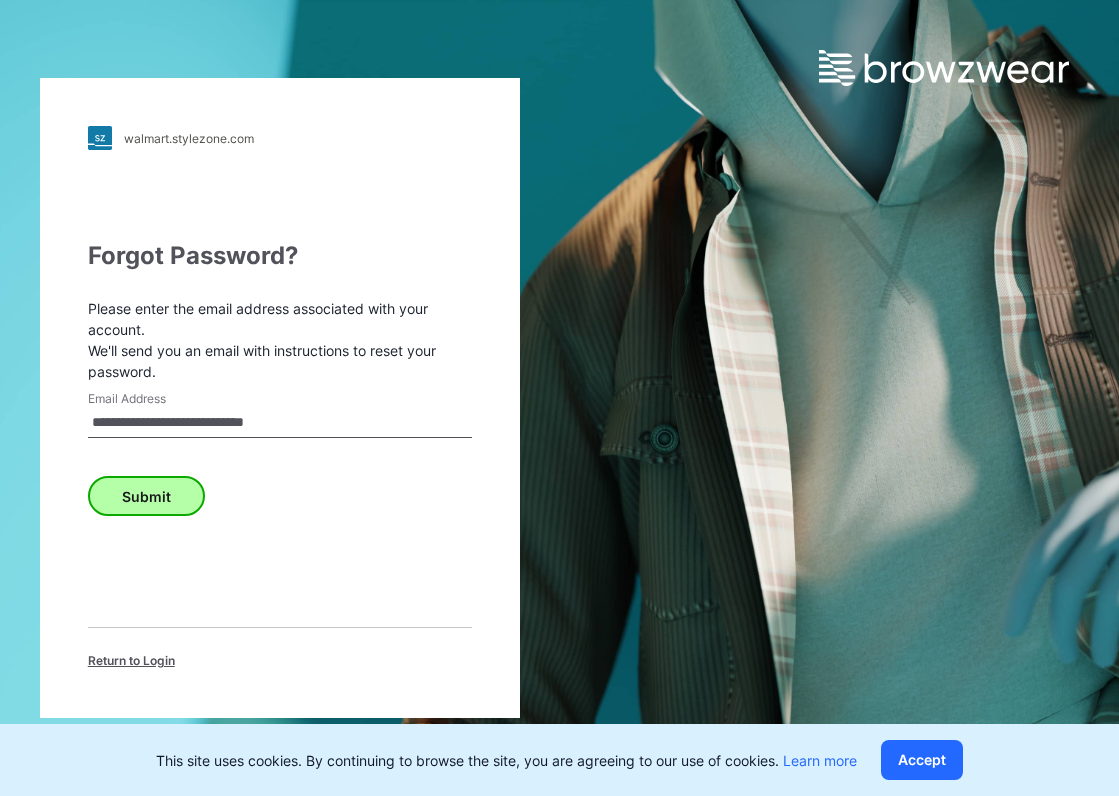 click on "Submit" at bounding box center (280, 492) 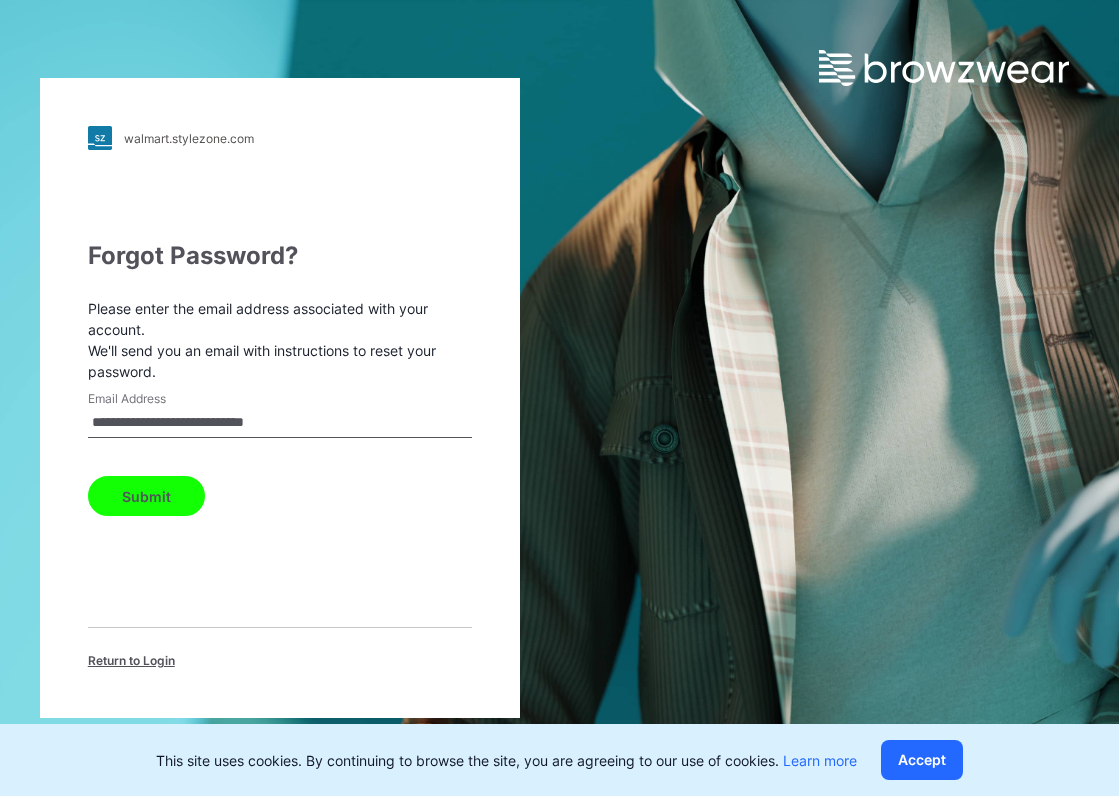 click on "**********" at bounding box center [280, 423] 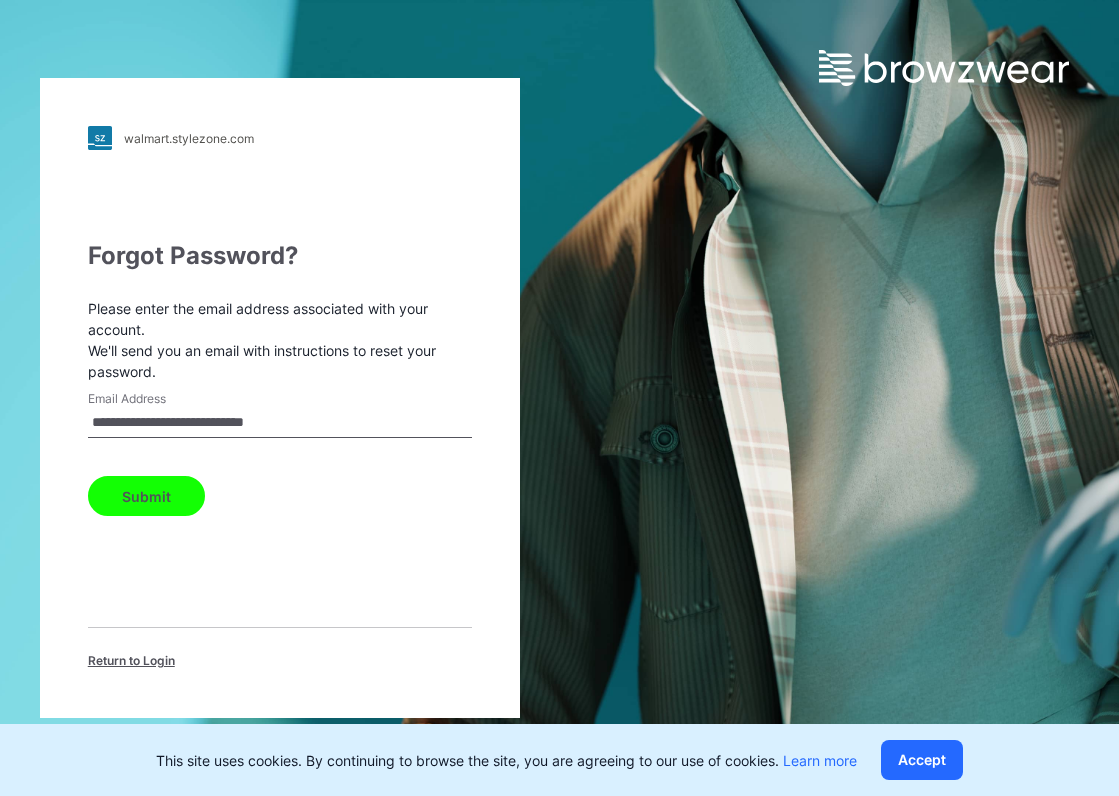 click on "Submit" at bounding box center [146, 496] 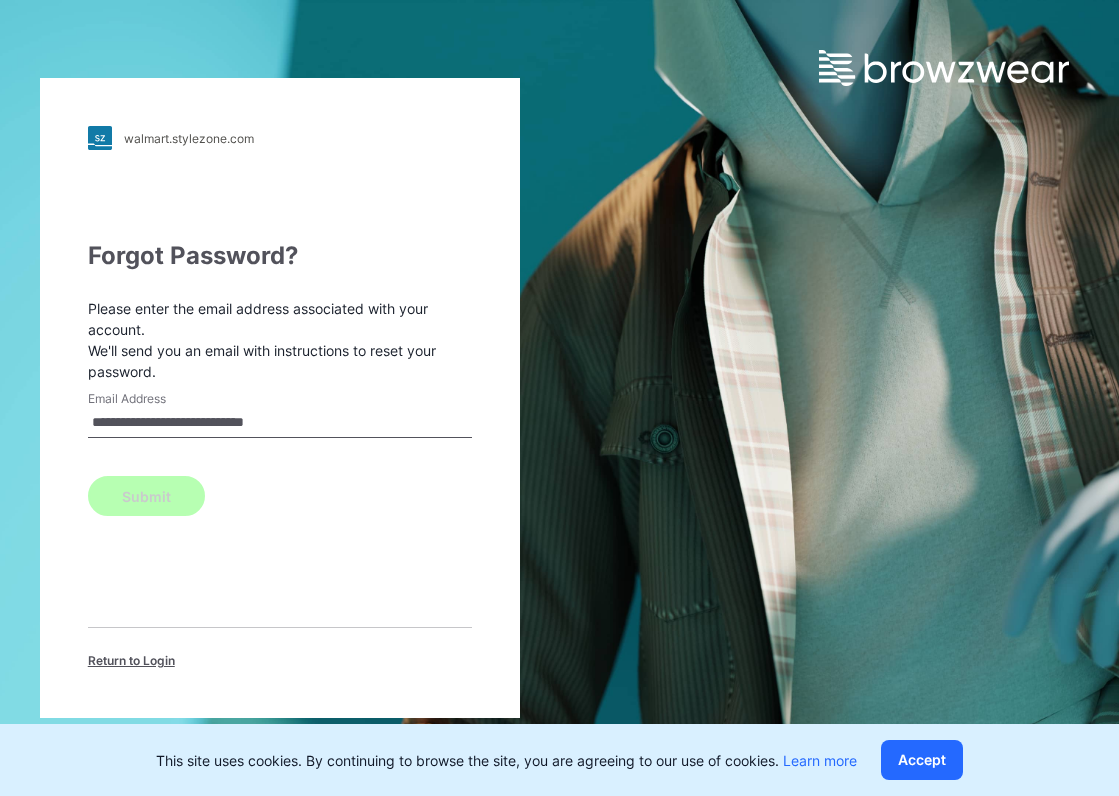 click on "Submit" at bounding box center (146, 496) 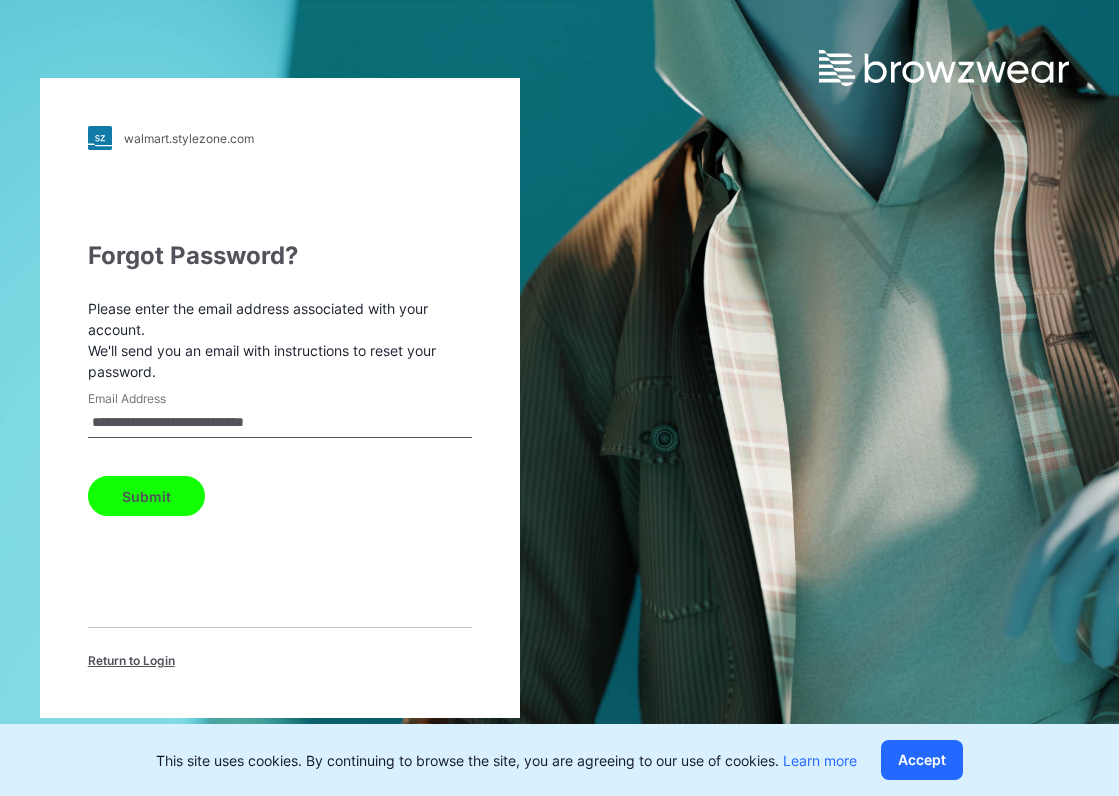 click on "Submit" at bounding box center (146, 496) 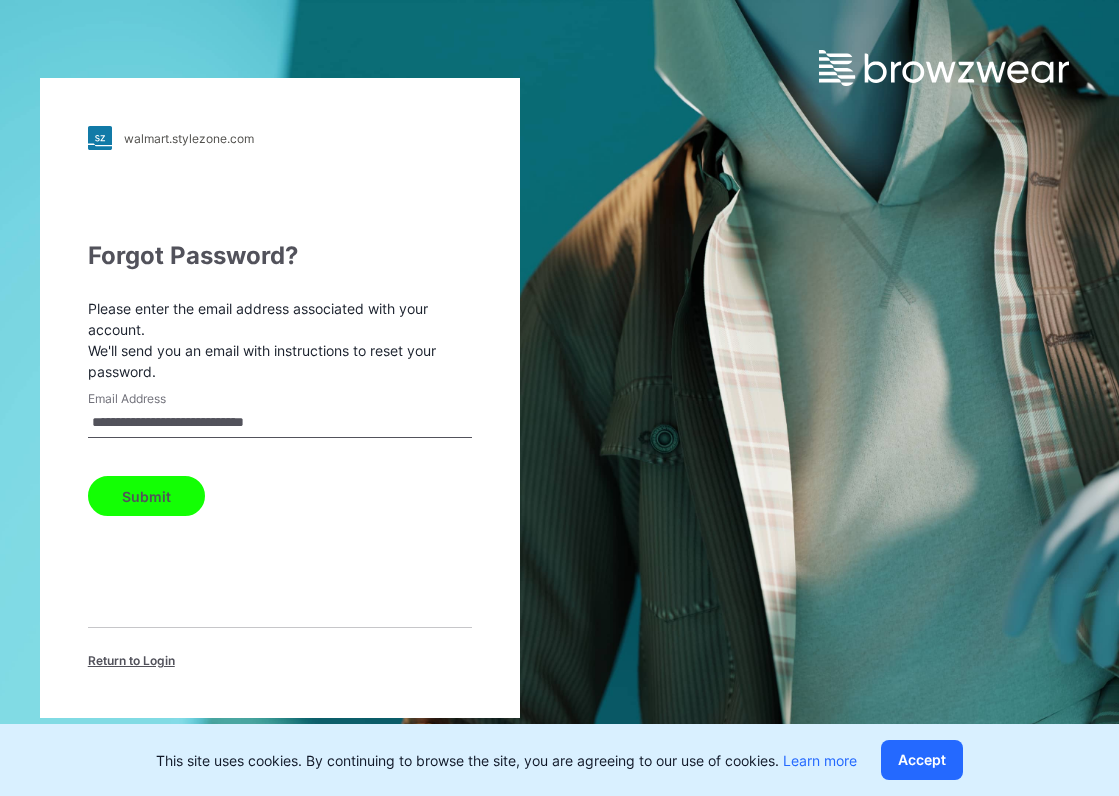 click on "Return to Login" at bounding box center [131, 661] 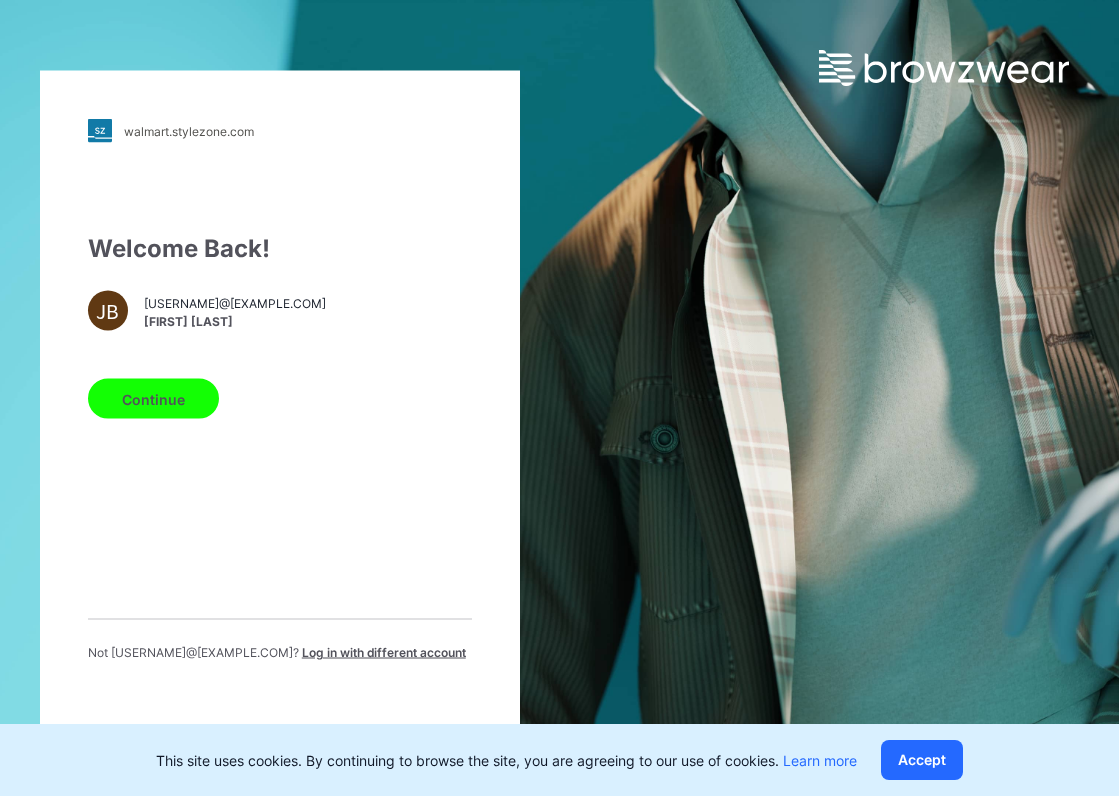 click on "Continue" at bounding box center [153, 399] 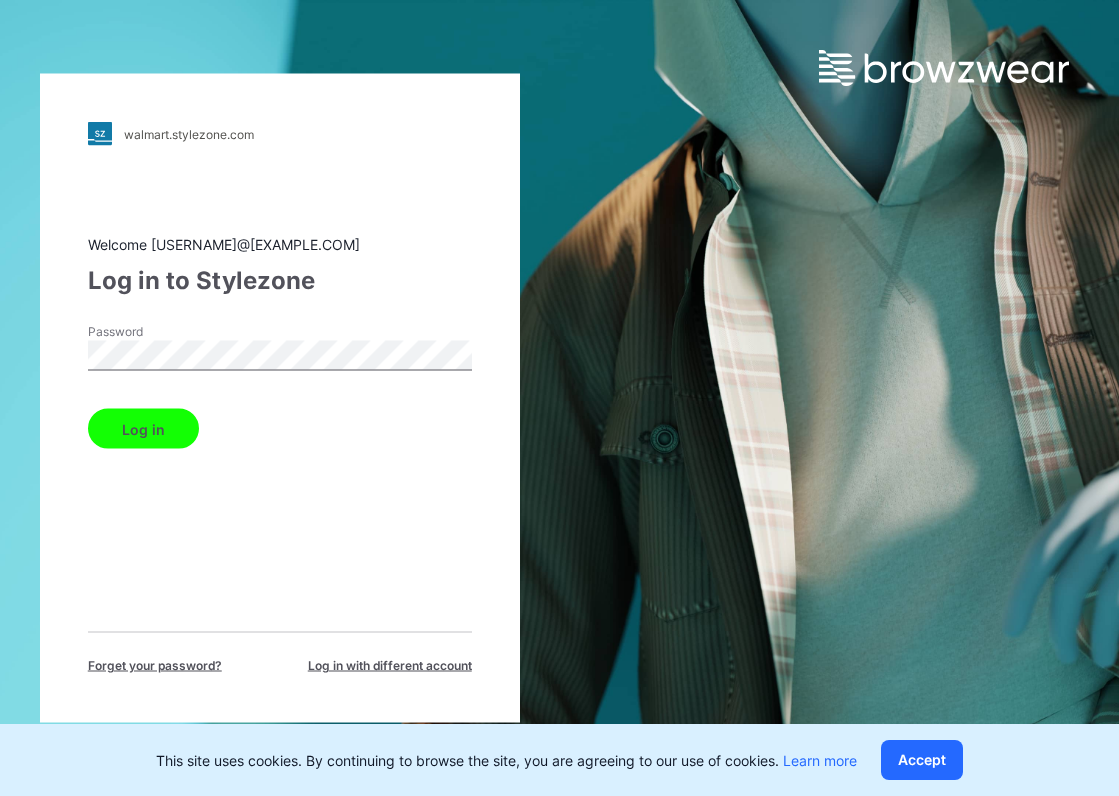 click on "Log in" at bounding box center (143, 429) 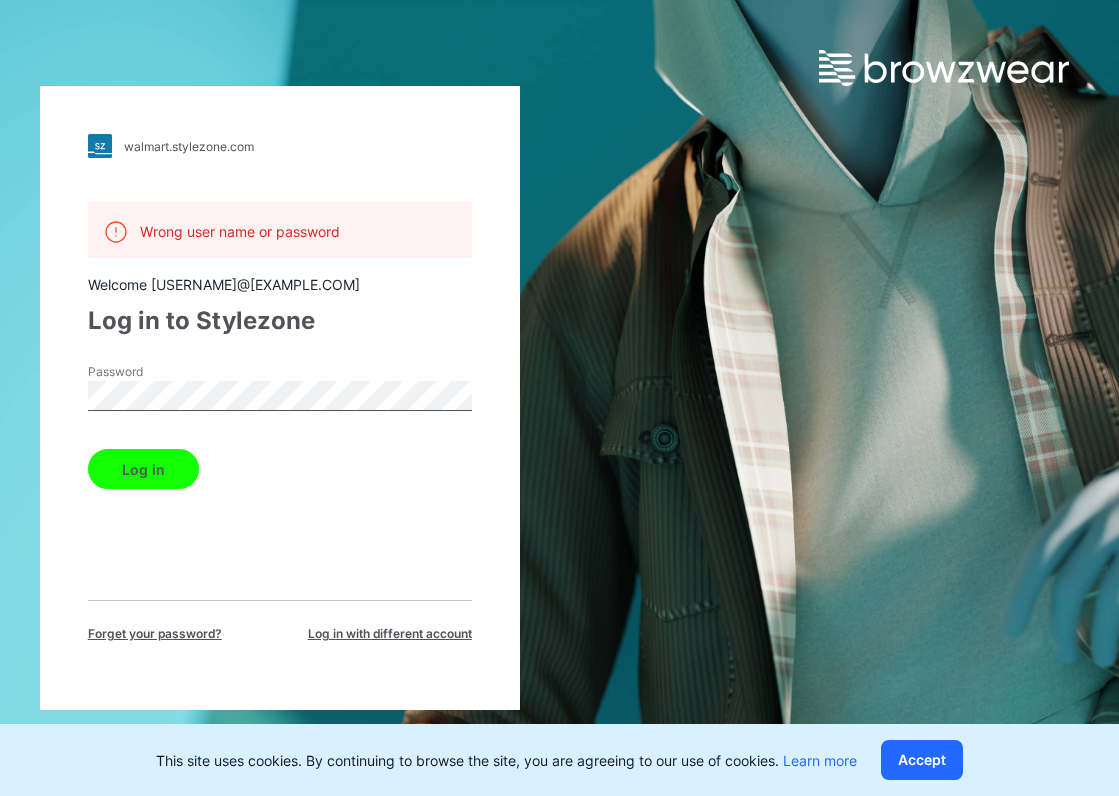 click on "Forget your password?" at bounding box center [155, 634] 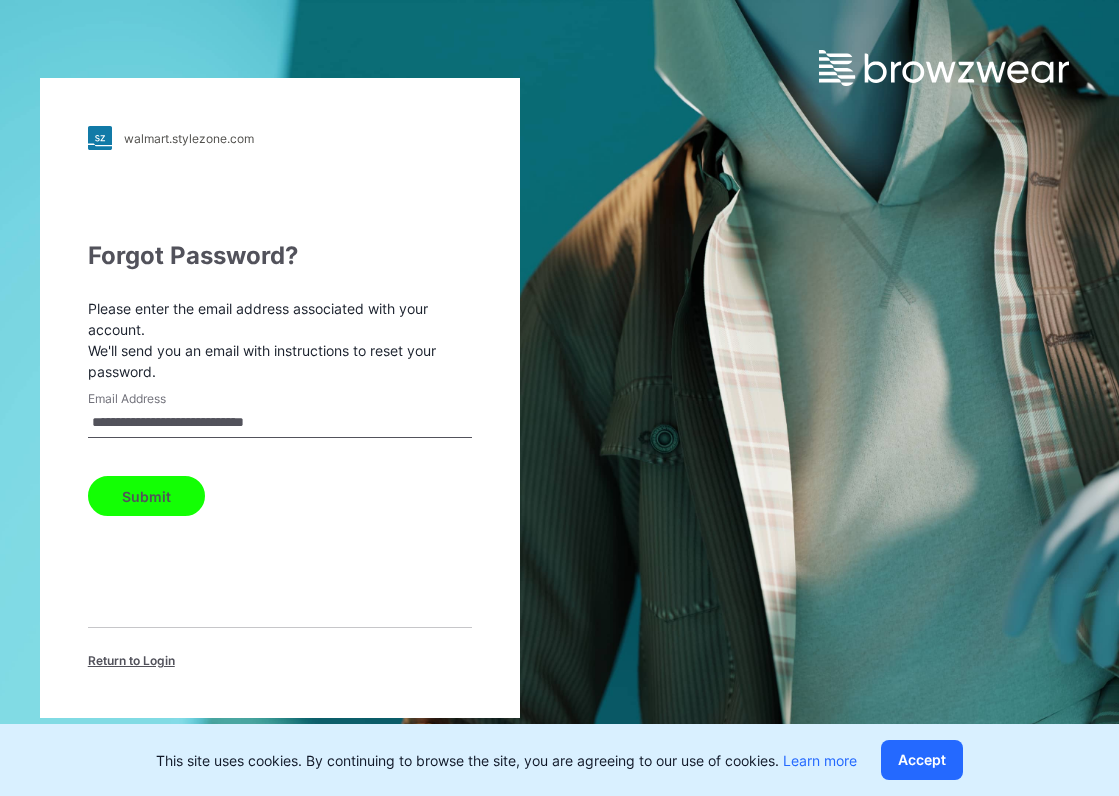 click on "Submit" at bounding box center (146, 496) 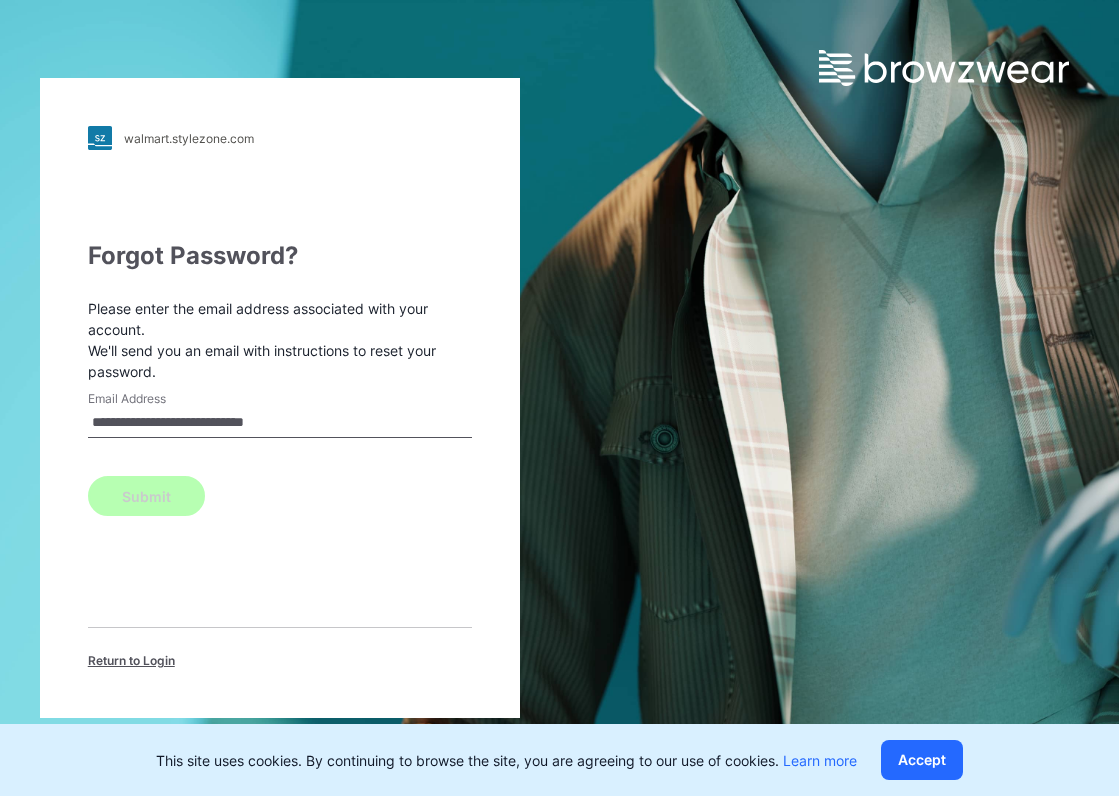 click on "Submit" at bounding box center [146, 496] 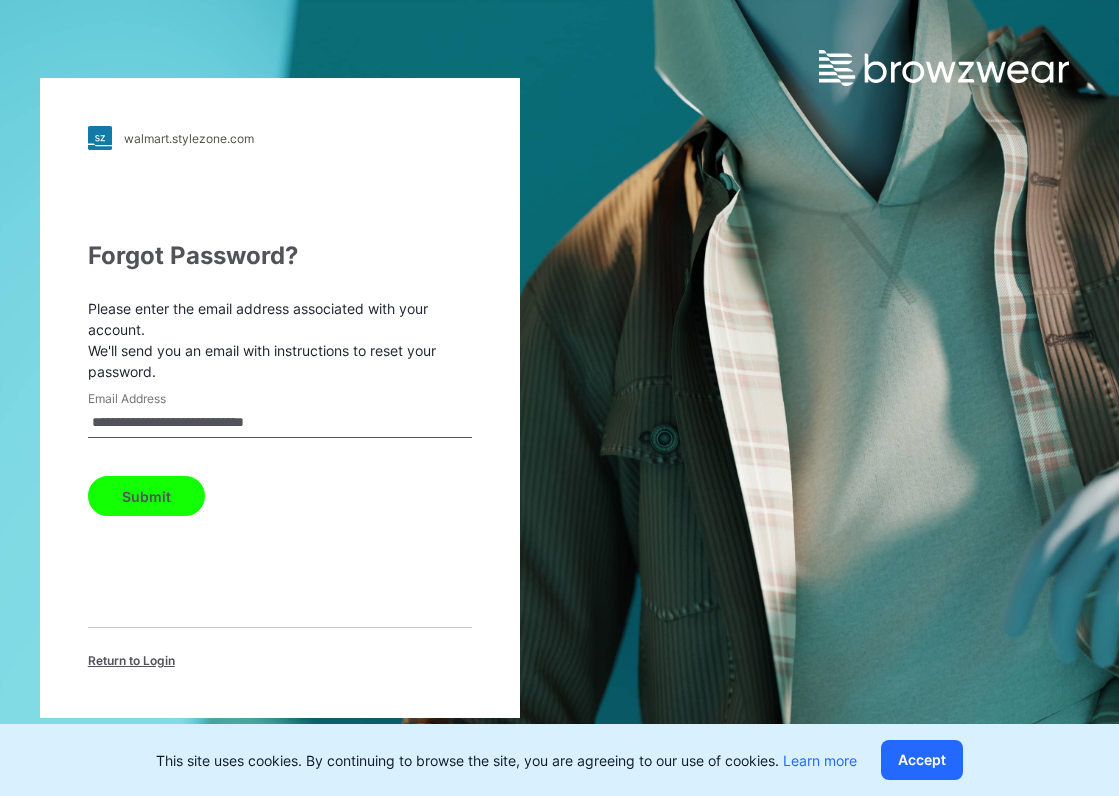 click on "Submit" at bounding box center (146, 496) 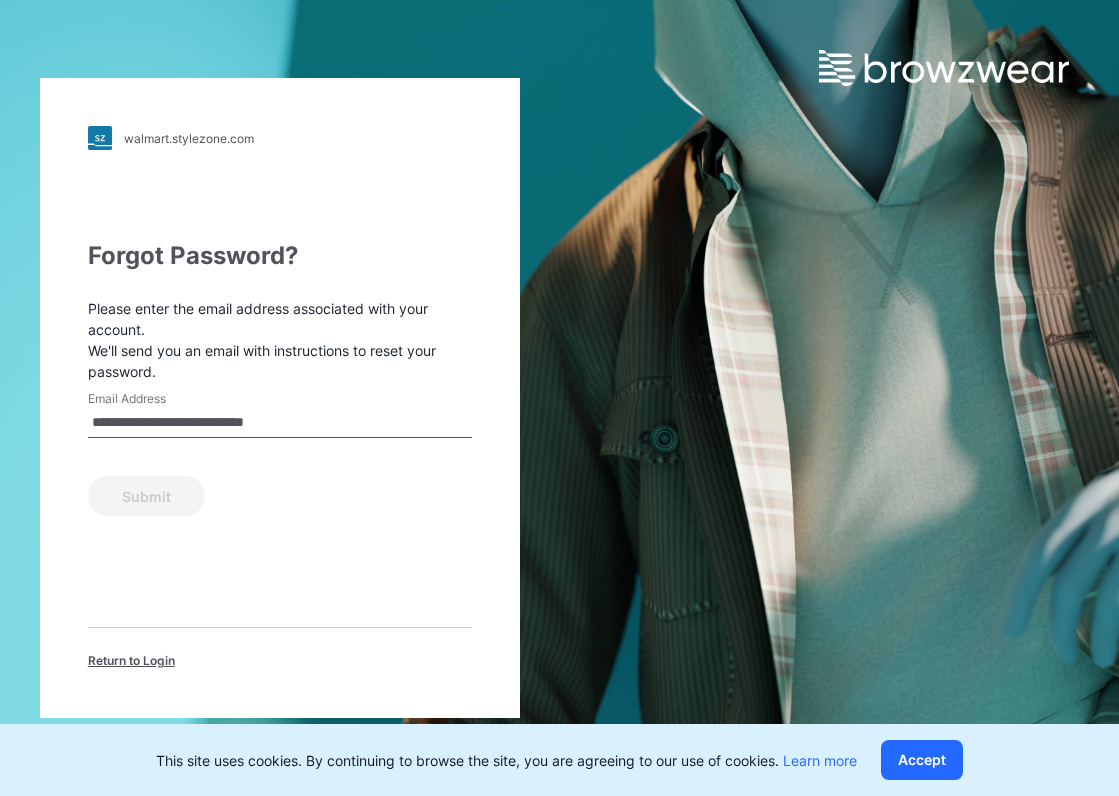 click on "Submit" at bounding box center [280, 492] 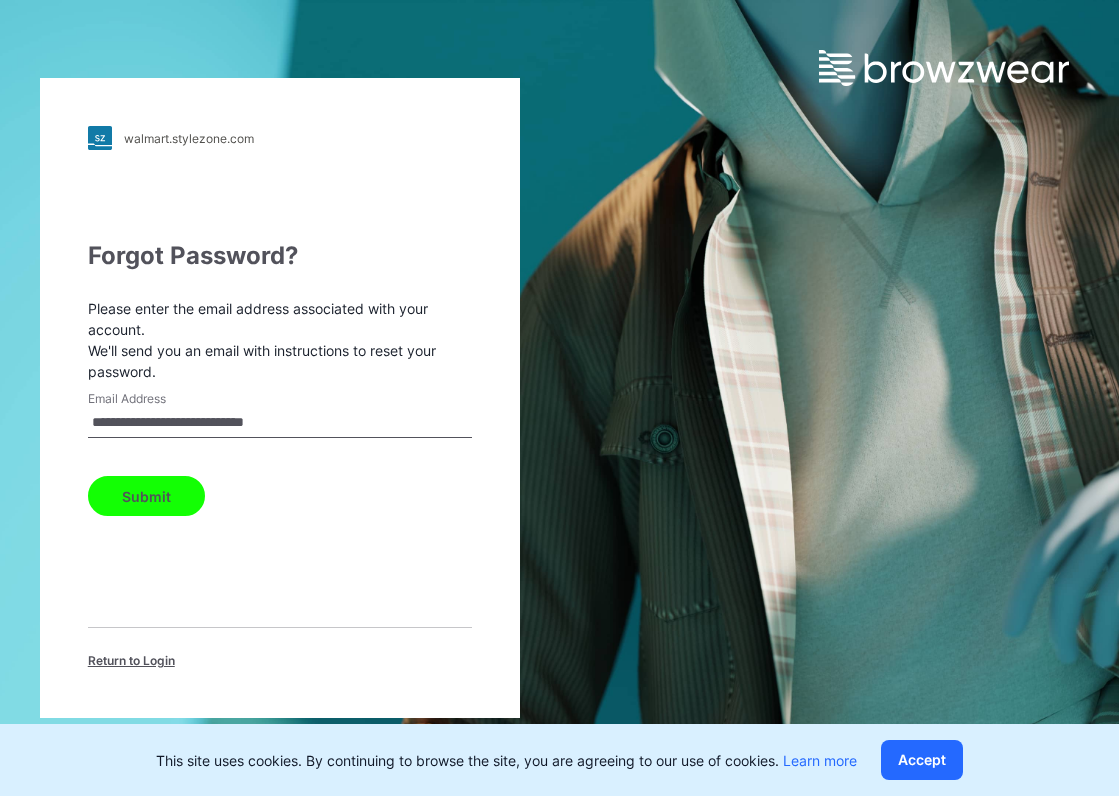 click on "Submit" at bounding box center (146, 496) 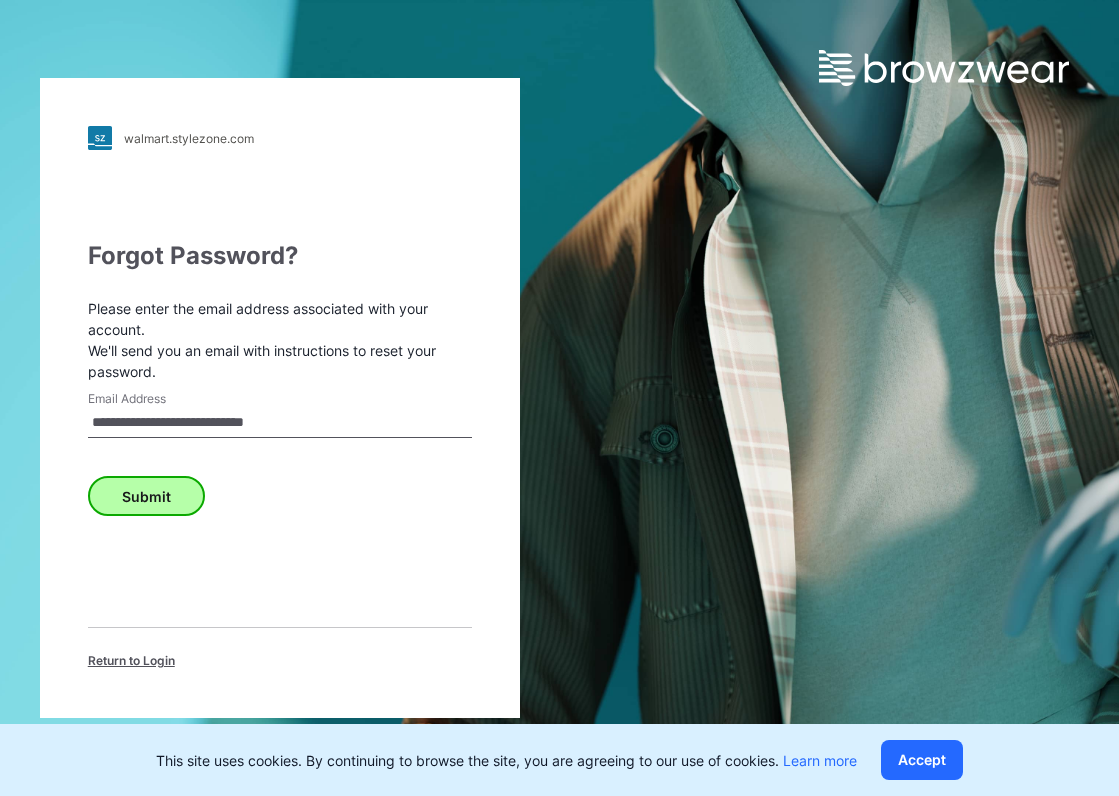 click on "Submit" at bounding box center (280, 492) 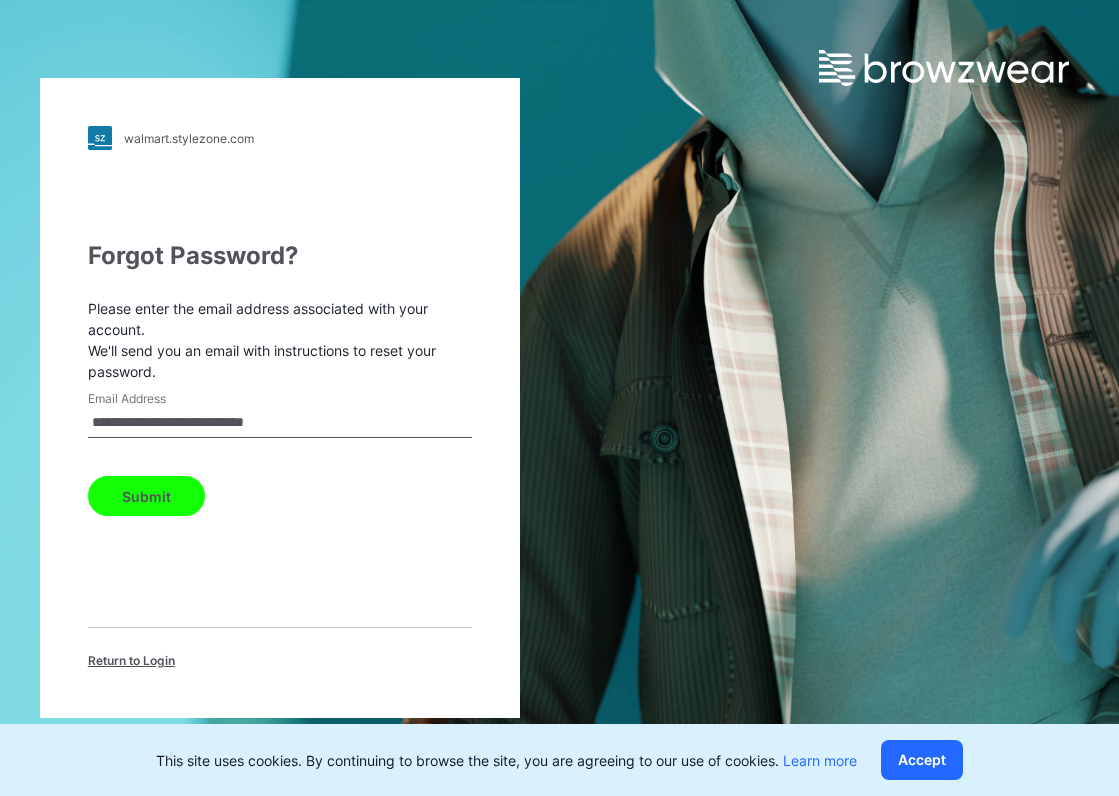 click on "Submit" at bounding box center (146, 496) 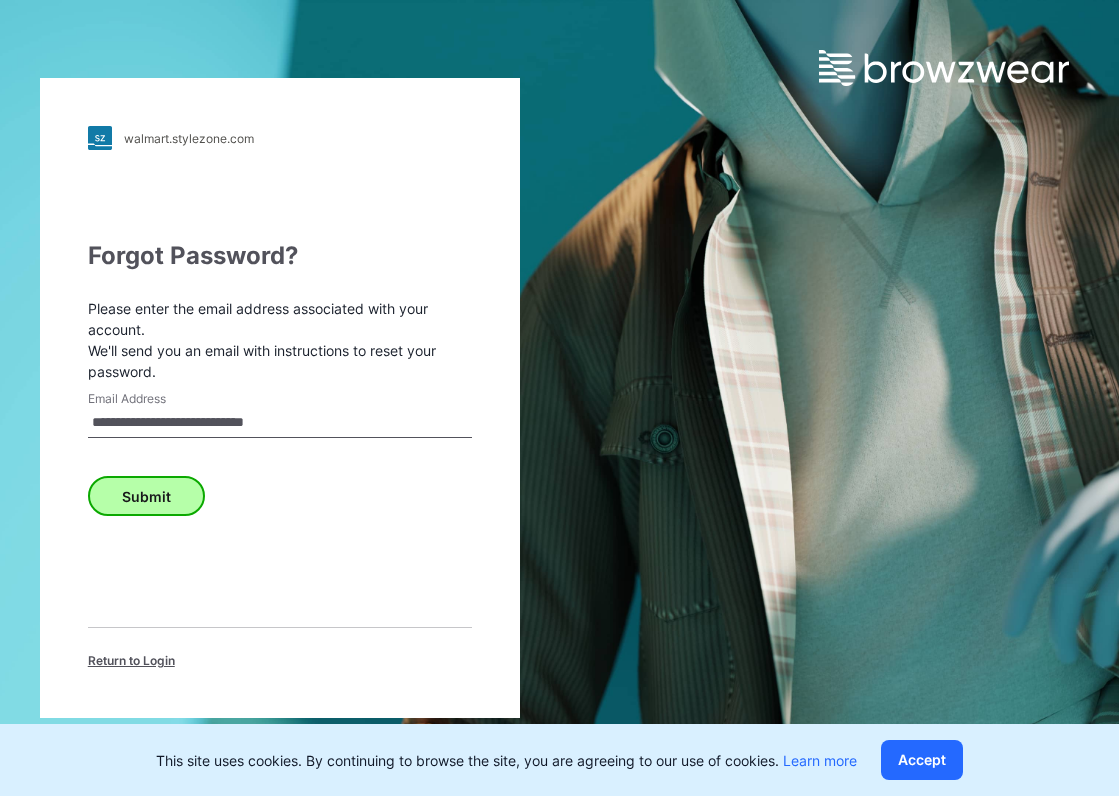 click on "Submit" at bounding box center (280, 492) 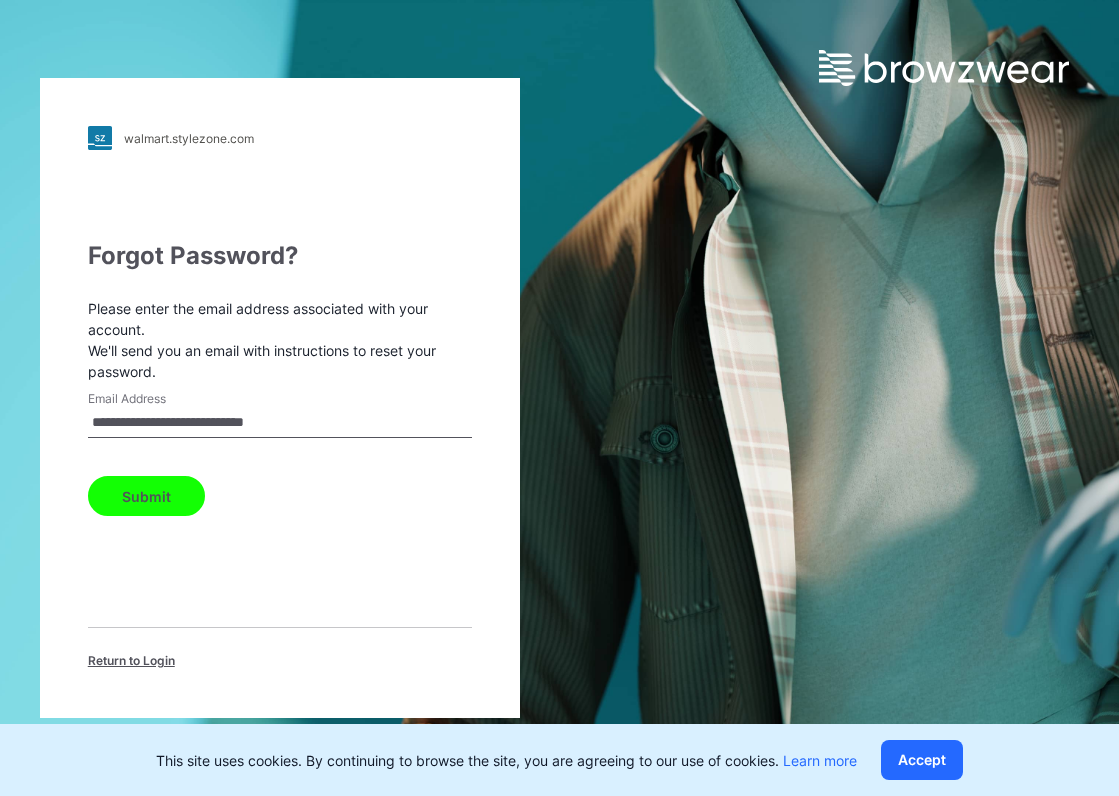click on "Submit" at bounding box center [146, 496] 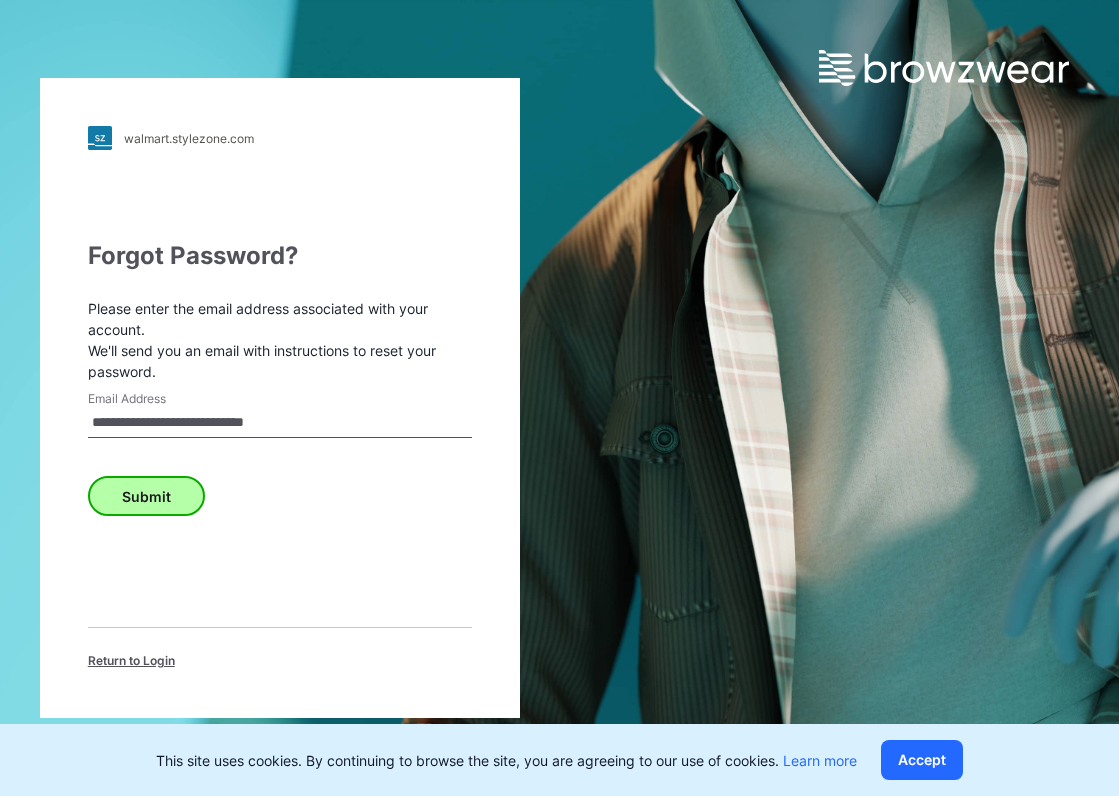 click on "Submit" at bounding box center (280, 492) 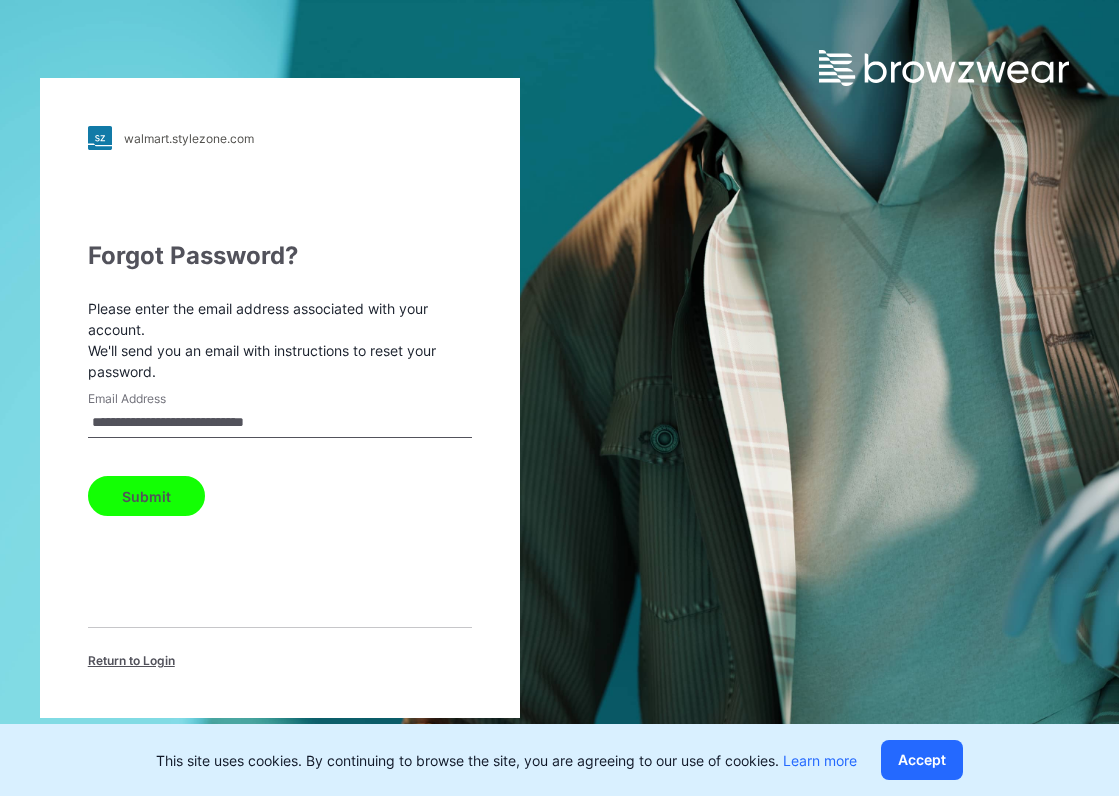click on "Submit" at bounding box center (146, 496) 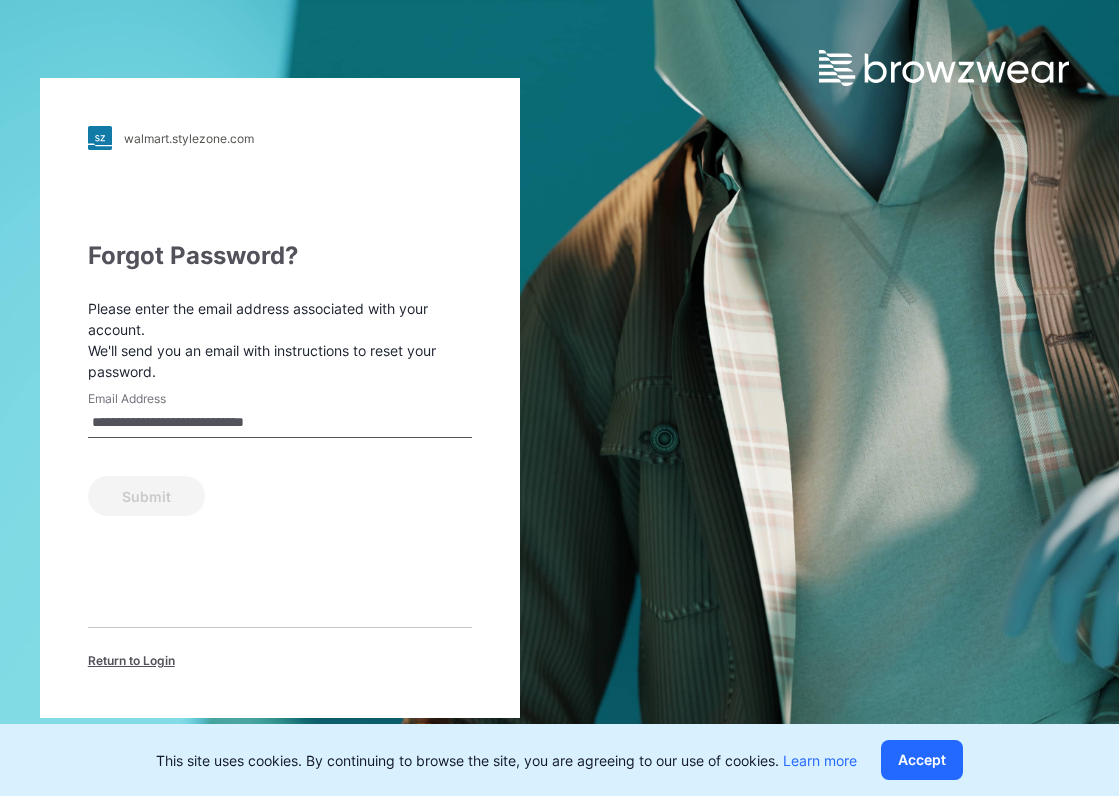 click on "Submit" at bounding box center [280, 492] 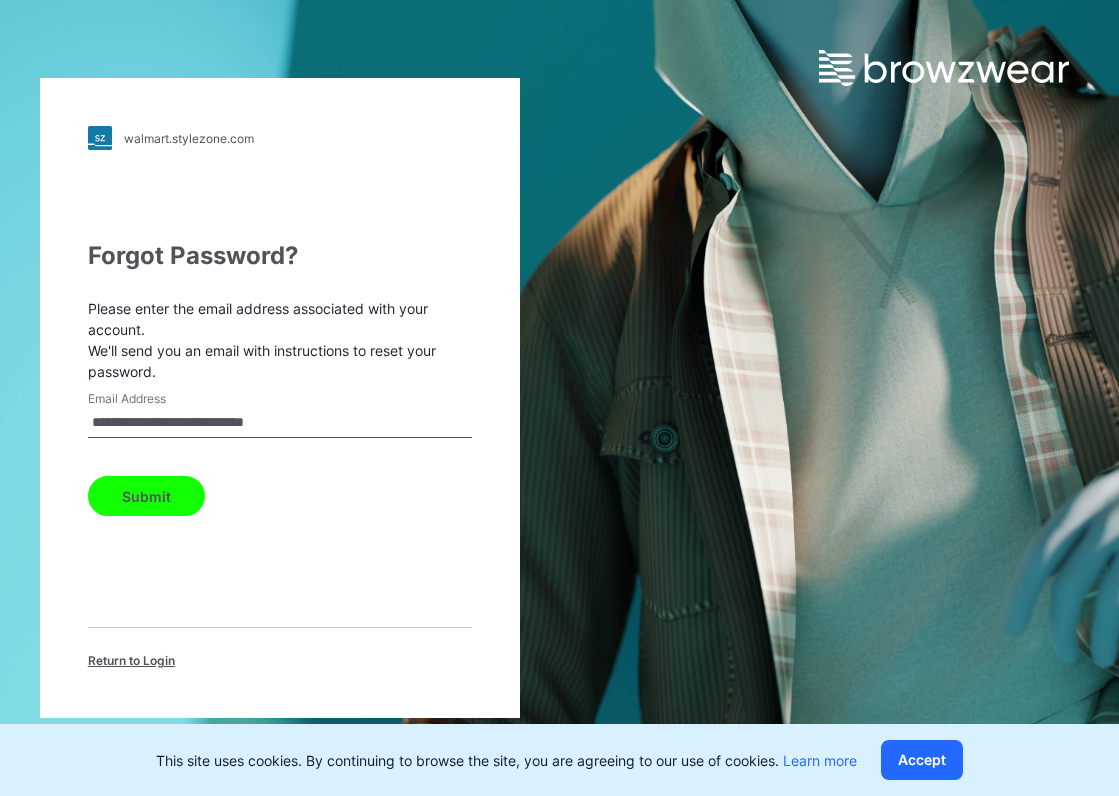 click on "Submit" at bounding box center (146, 496) 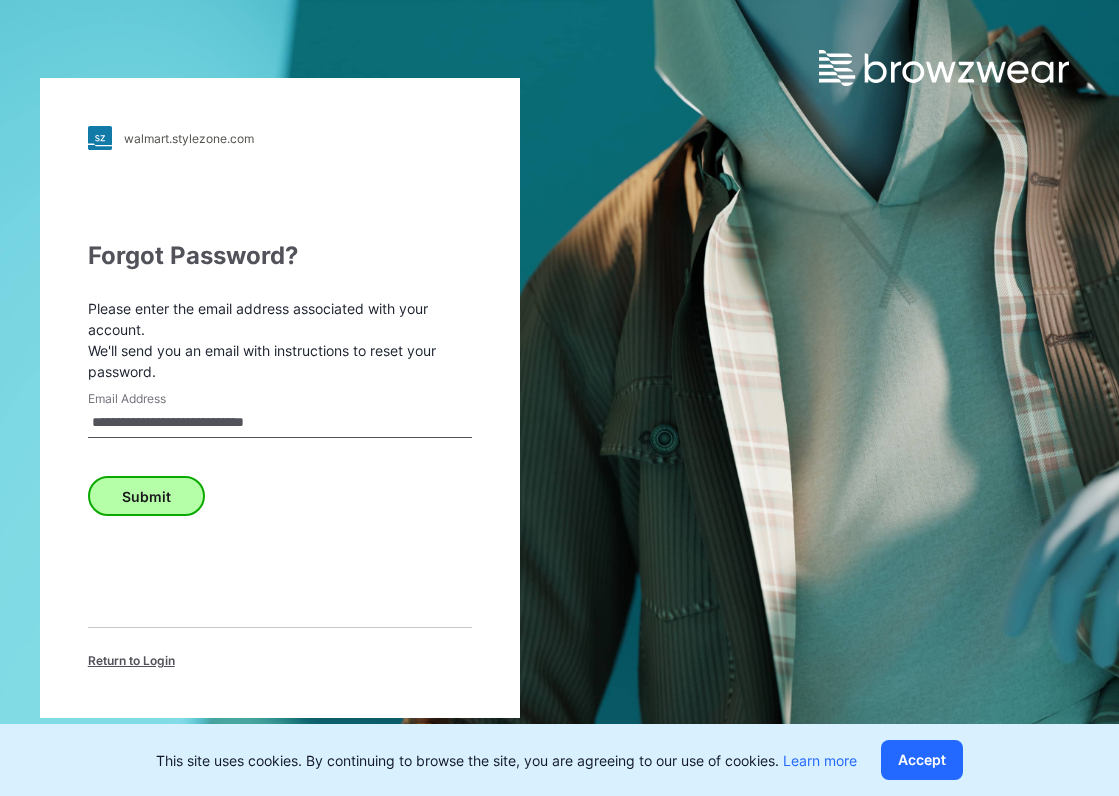 click on "Submit" at bounding box center (280, 492) 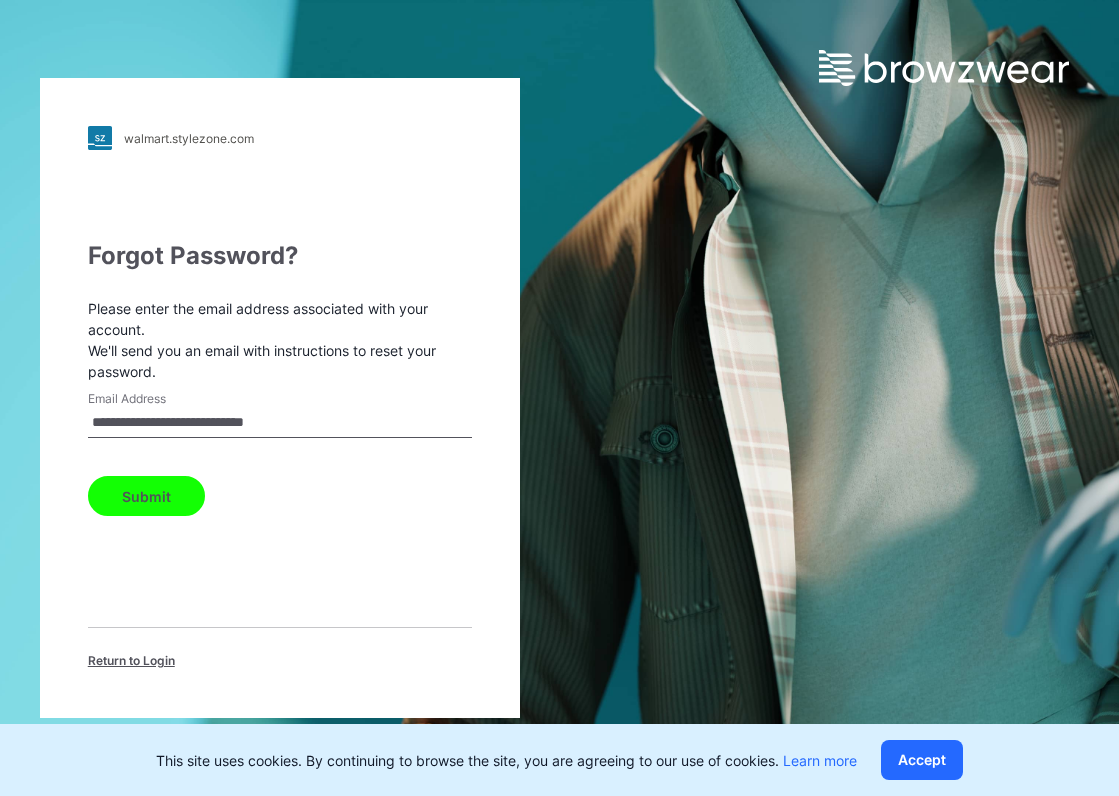 click on "Submit" at bounding box center (146, 496) 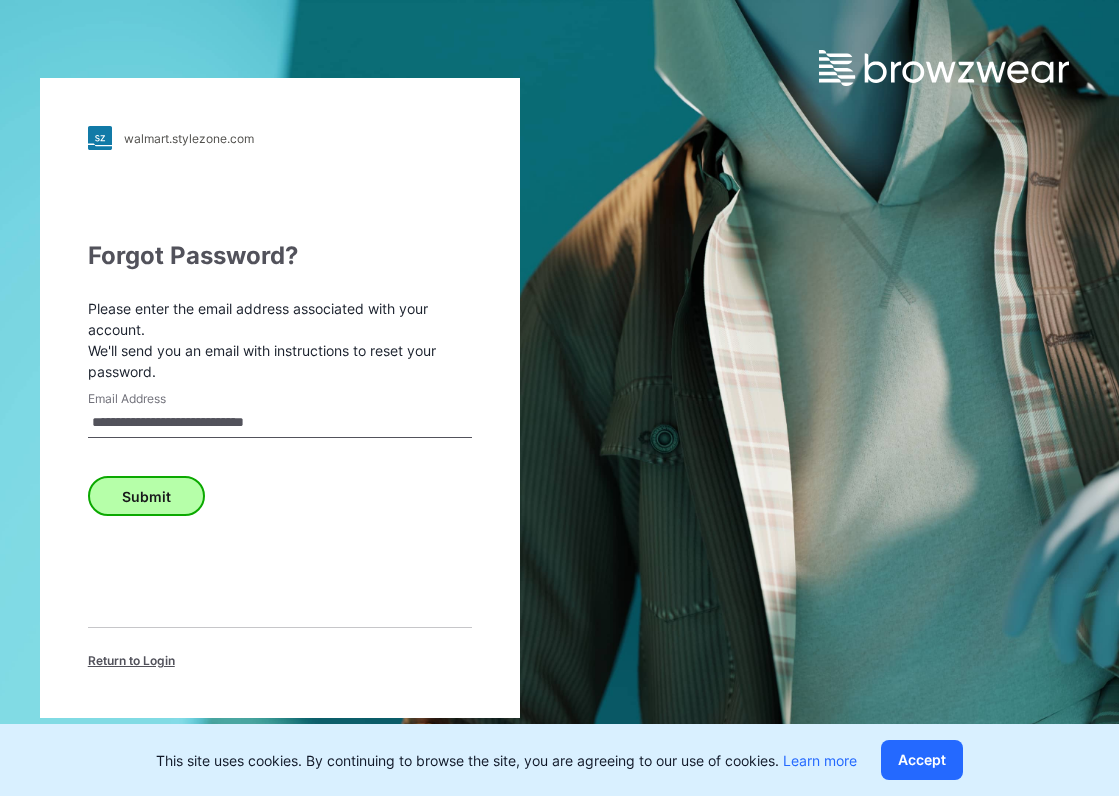 click on "Submit" at bounding box center [280, 492] 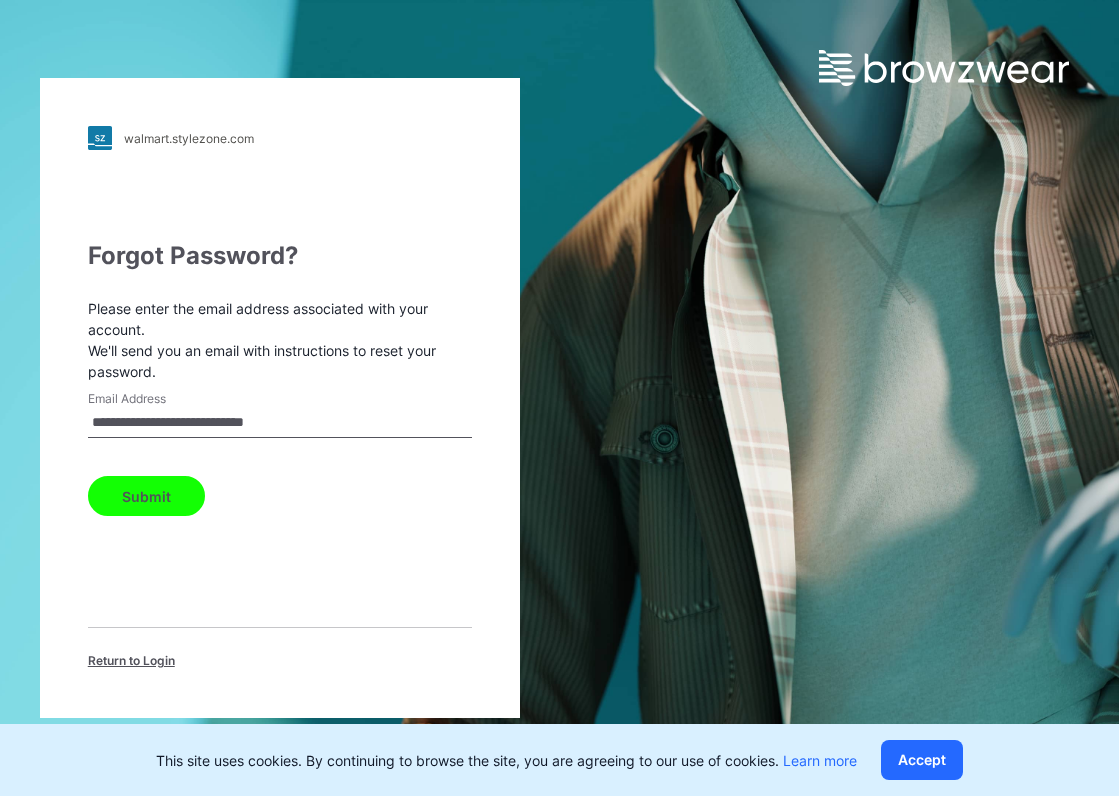 click on "Submit" at bounding box center [146, 496] 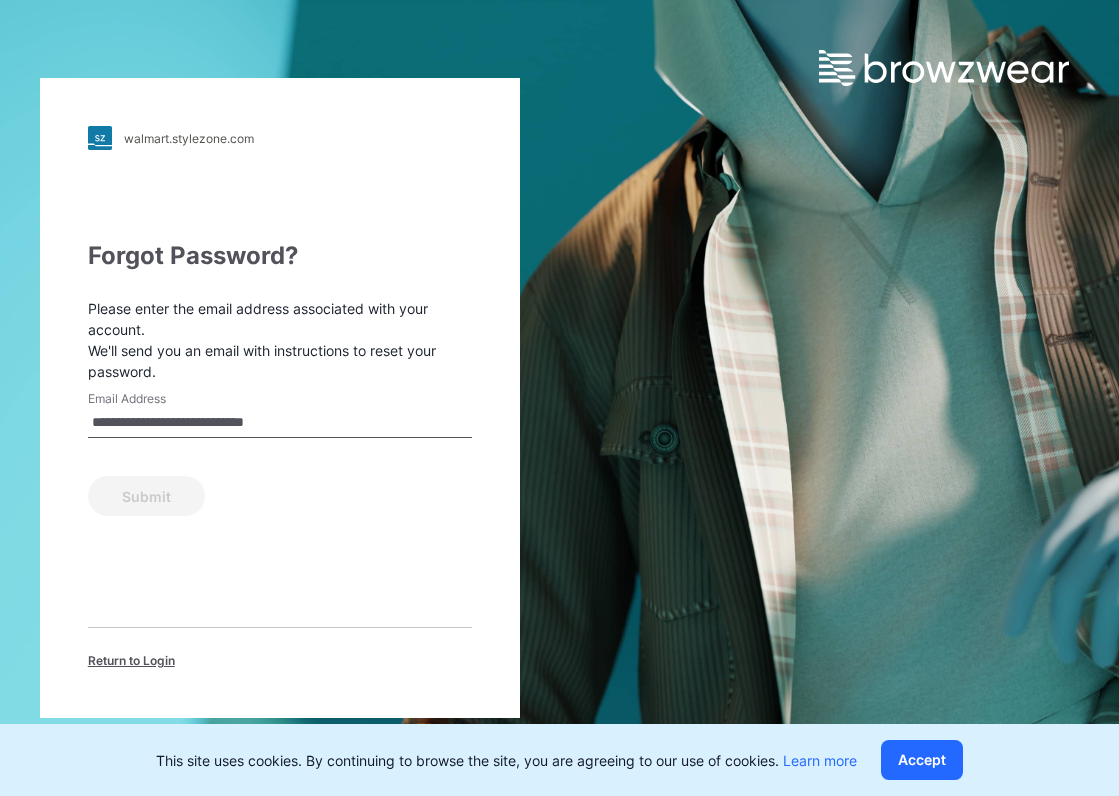 click on "Submit" at bounding box center (280, 492) 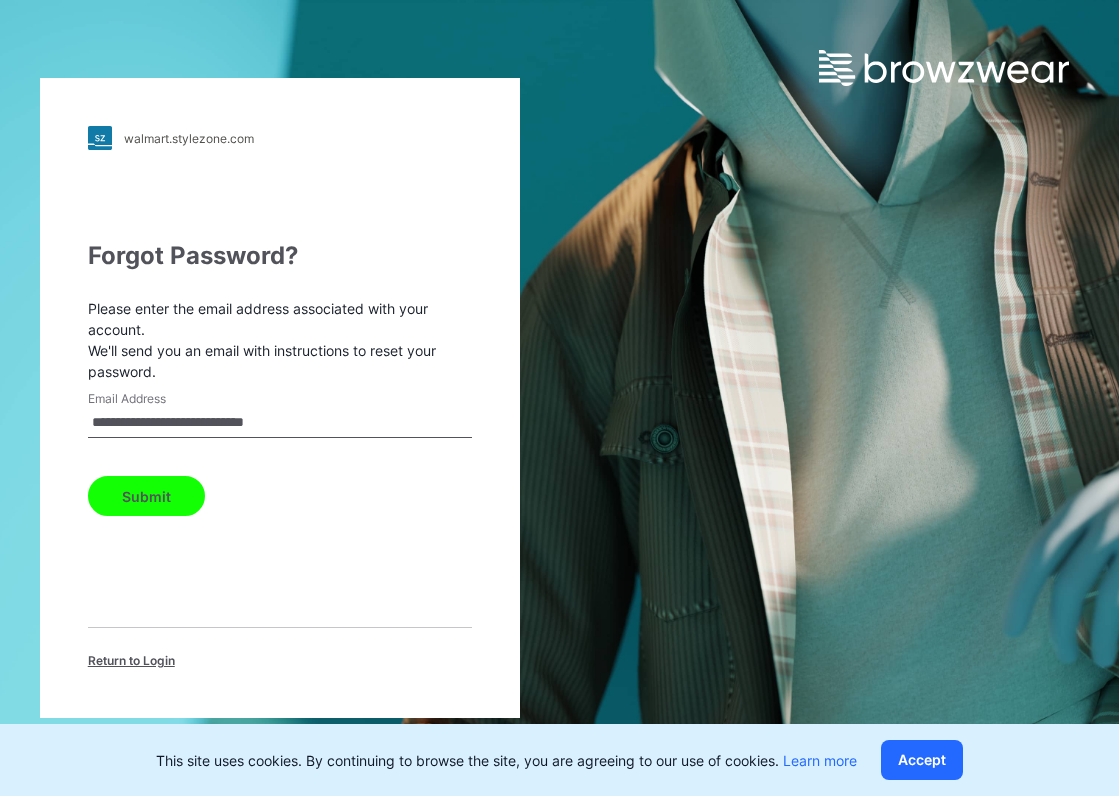 click on "Submit" at bounding box center (146, 496) 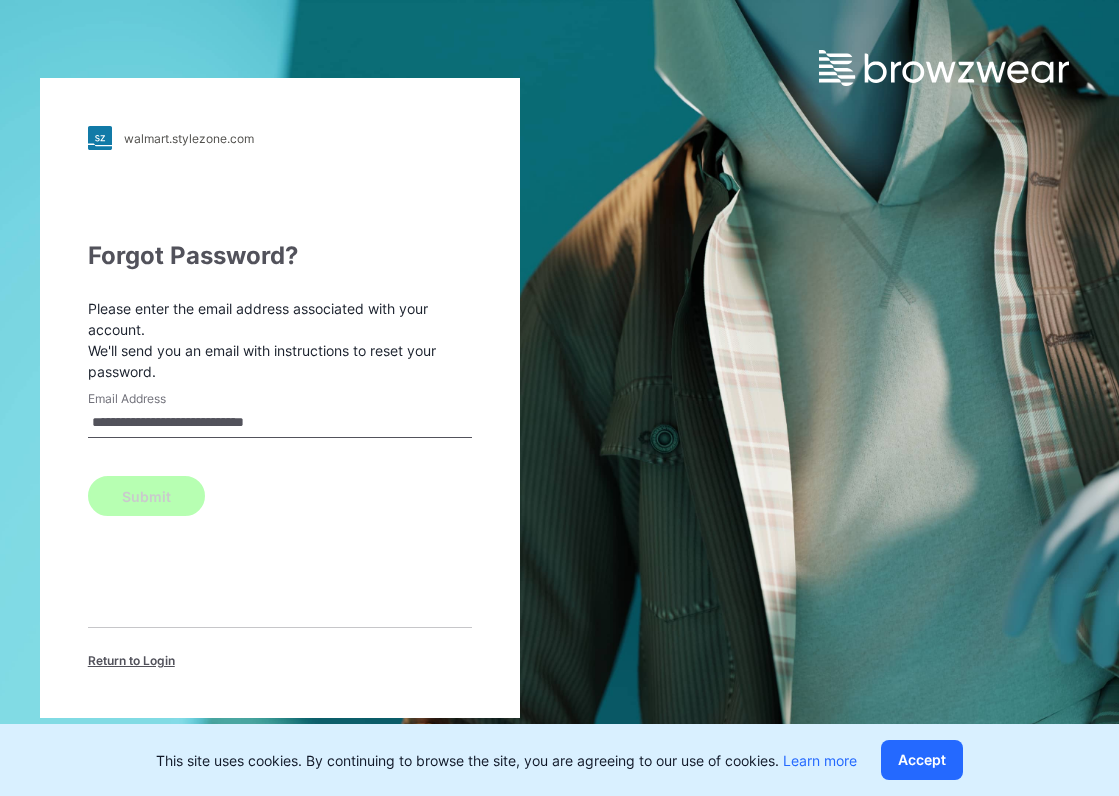 click on "Submit" at bounding box center (146, 496) 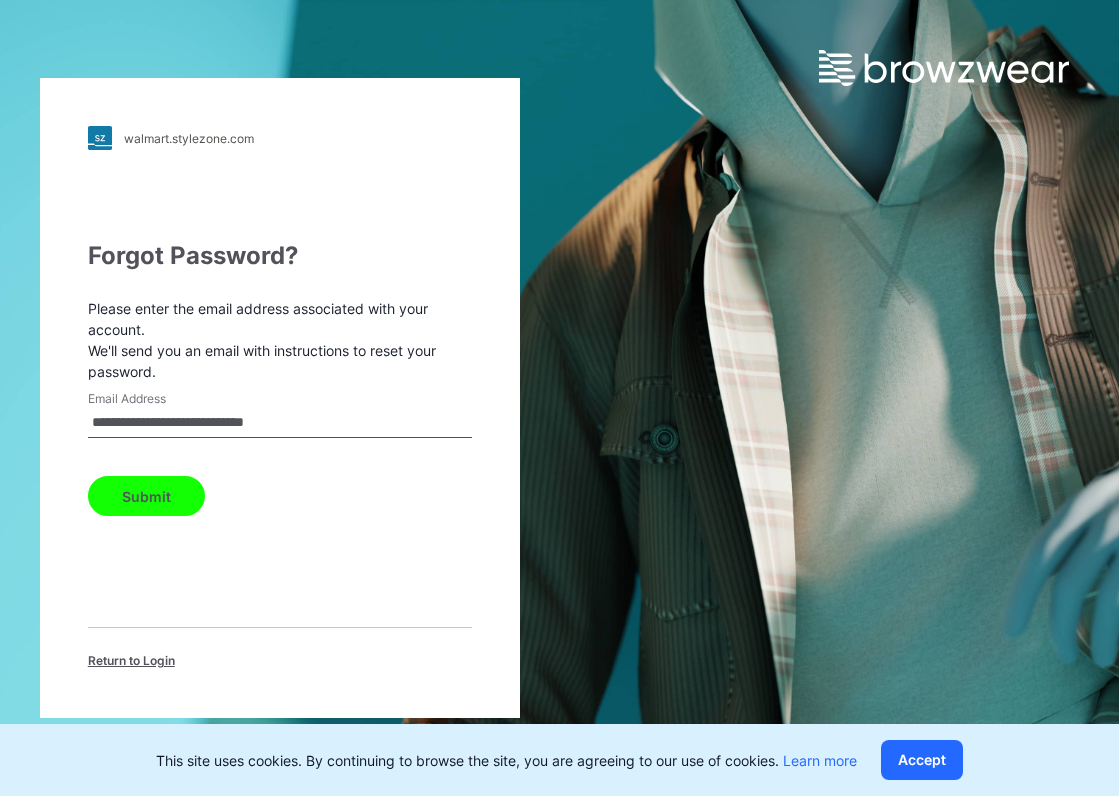 click on "Return to Login" at bounding box center [131, 661] 